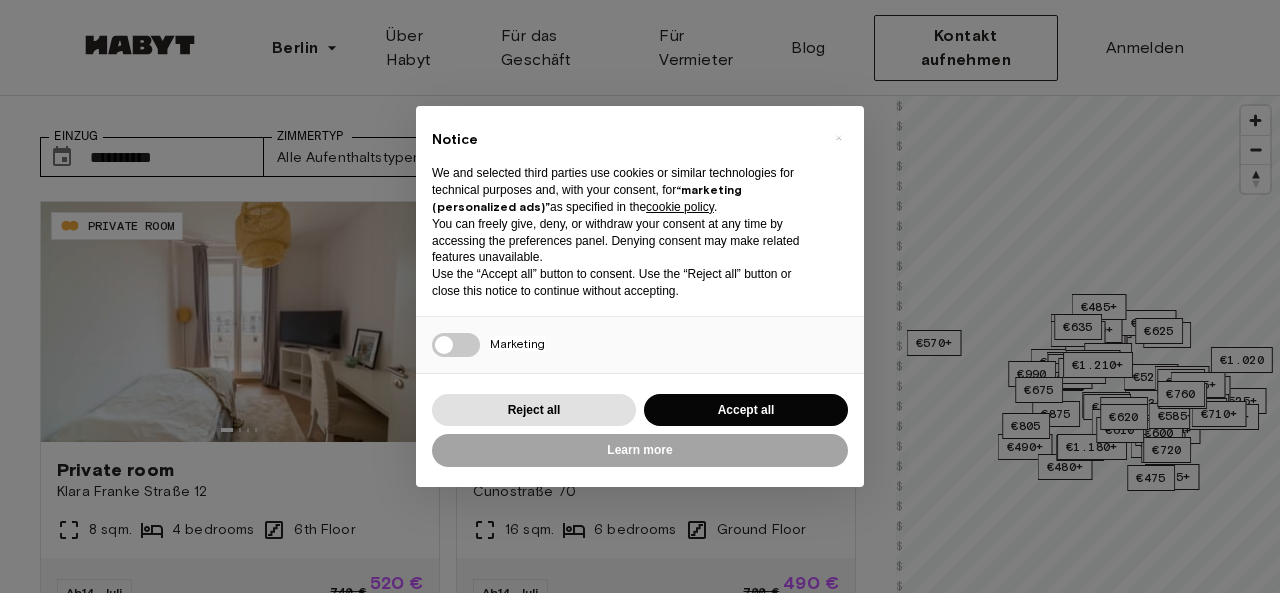 scroll, scrollTop: 74, scrollLeft: 0, axis: vertical 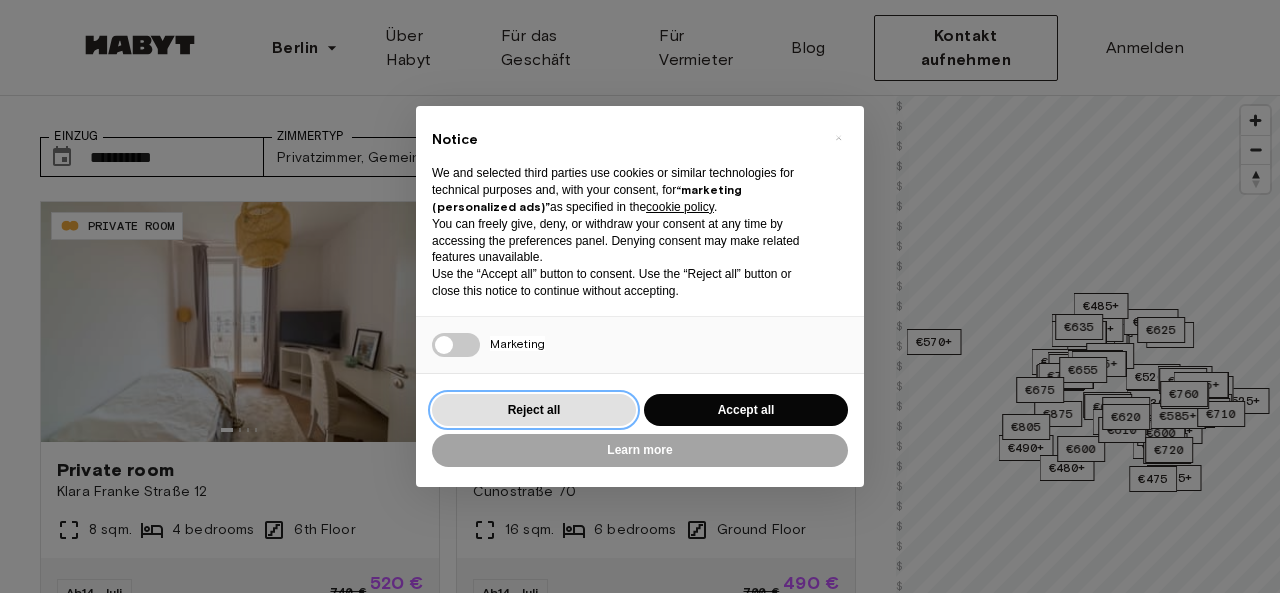 click on "Reject all" at bounding box center (534, 410) 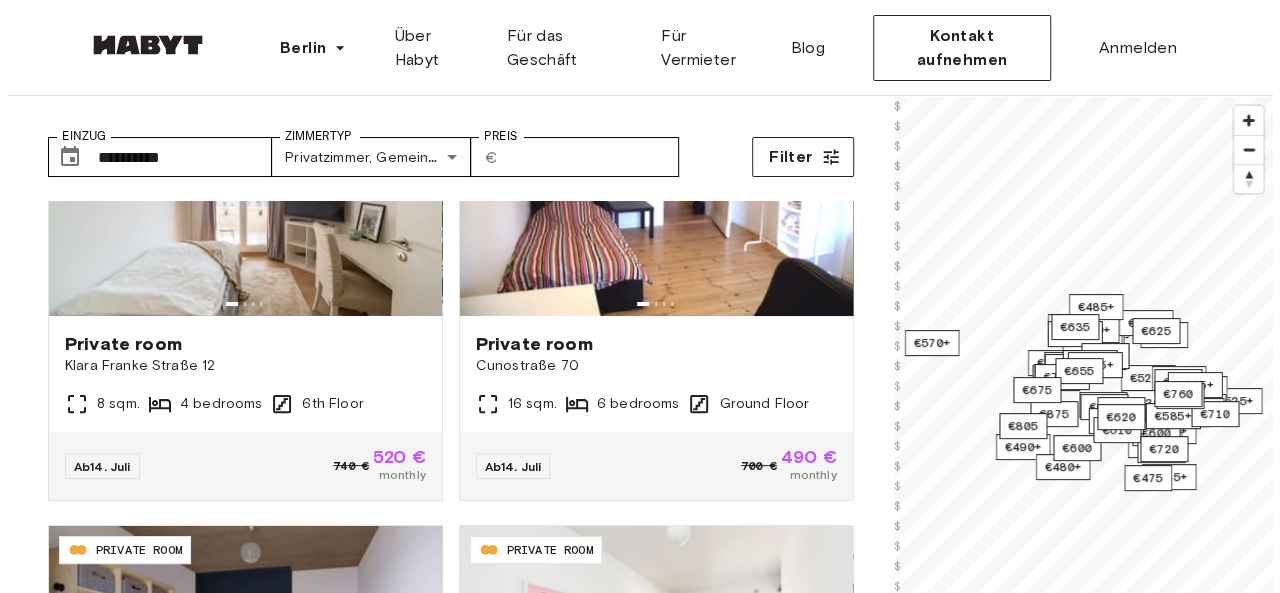 scroll, scrollTop: 0, scrollLeft: 0, axis: both 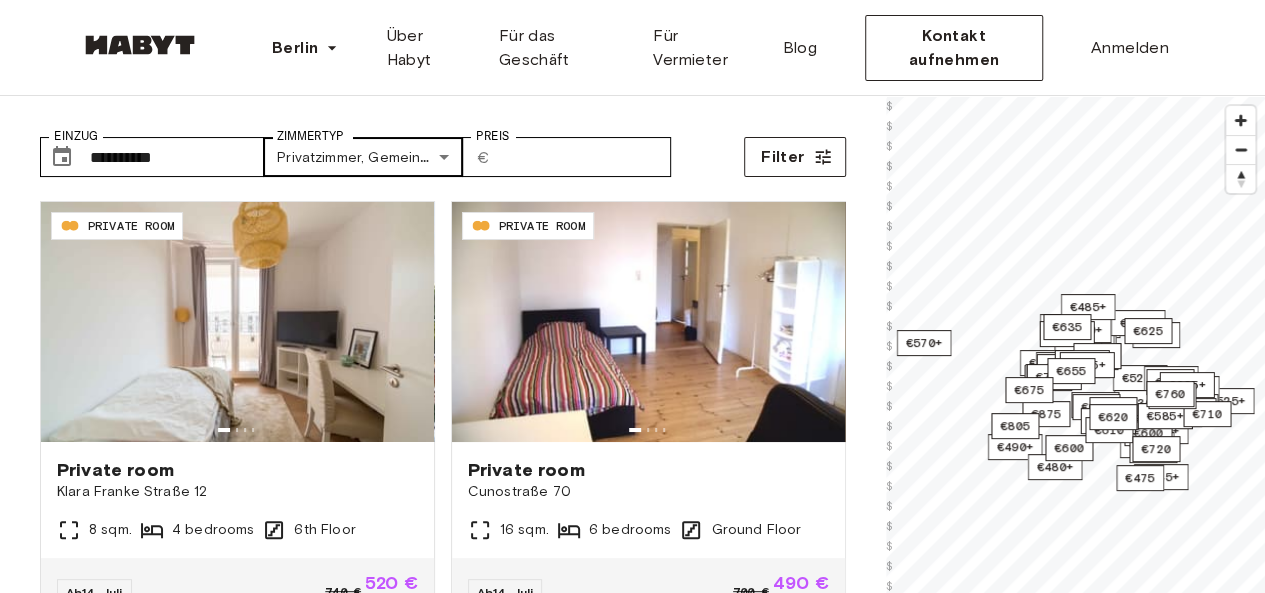 click on "**********" at bounding box center [632, 2339] 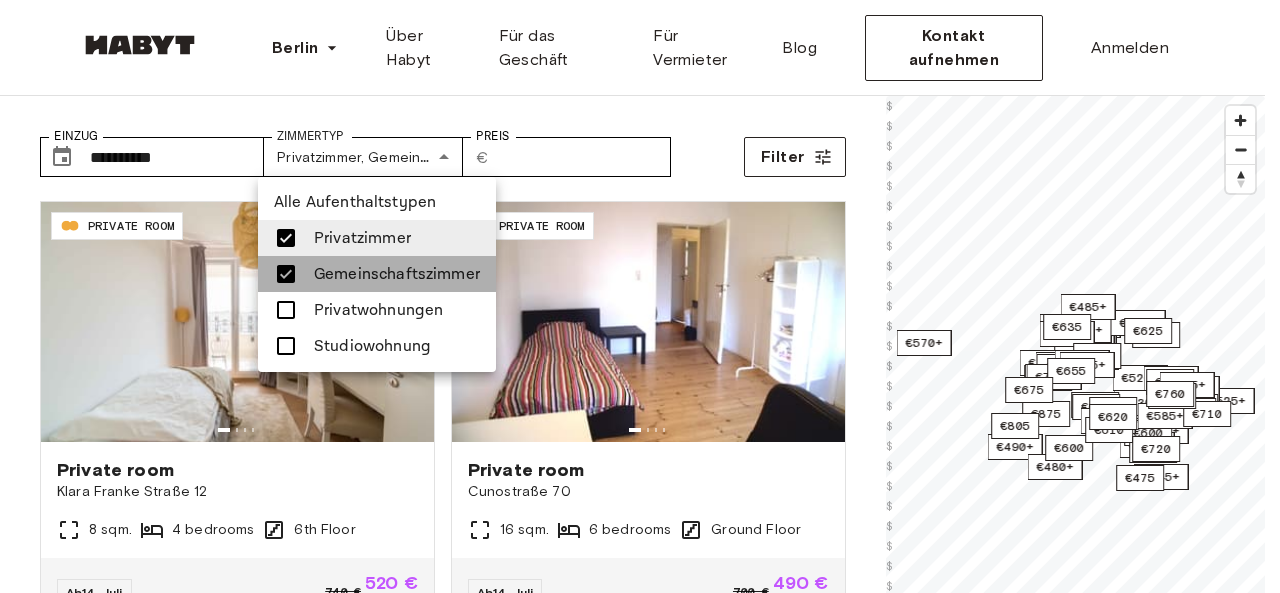 click on "Gemeinschaftszimmer" at bounding box center (397, 274) 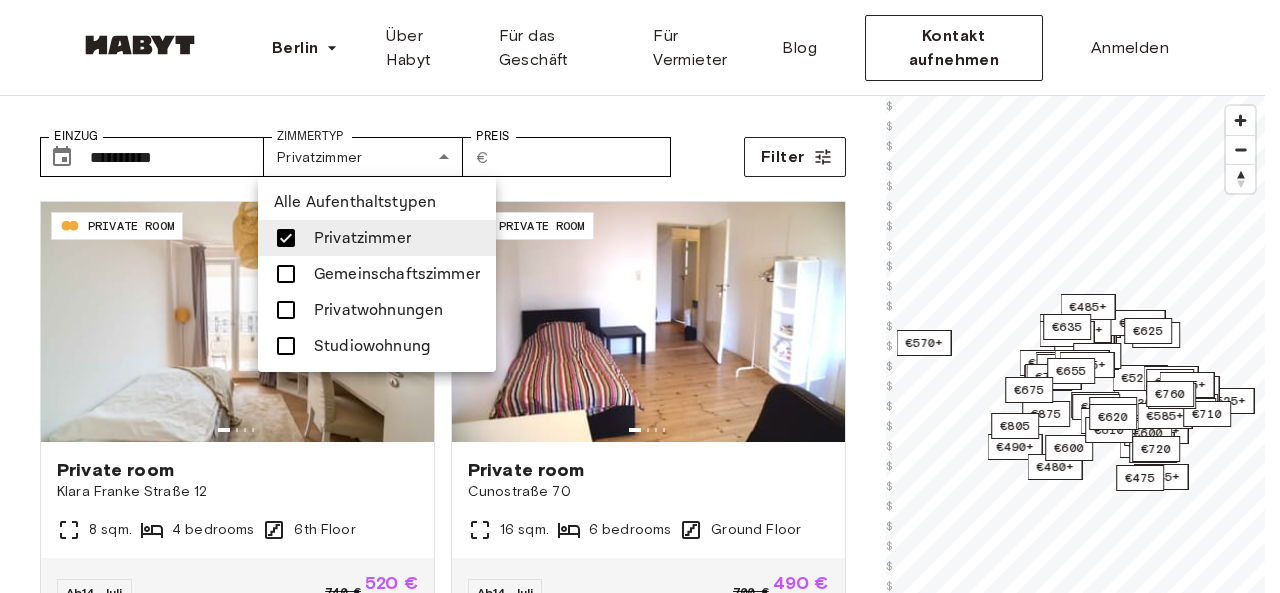 type on "**********" 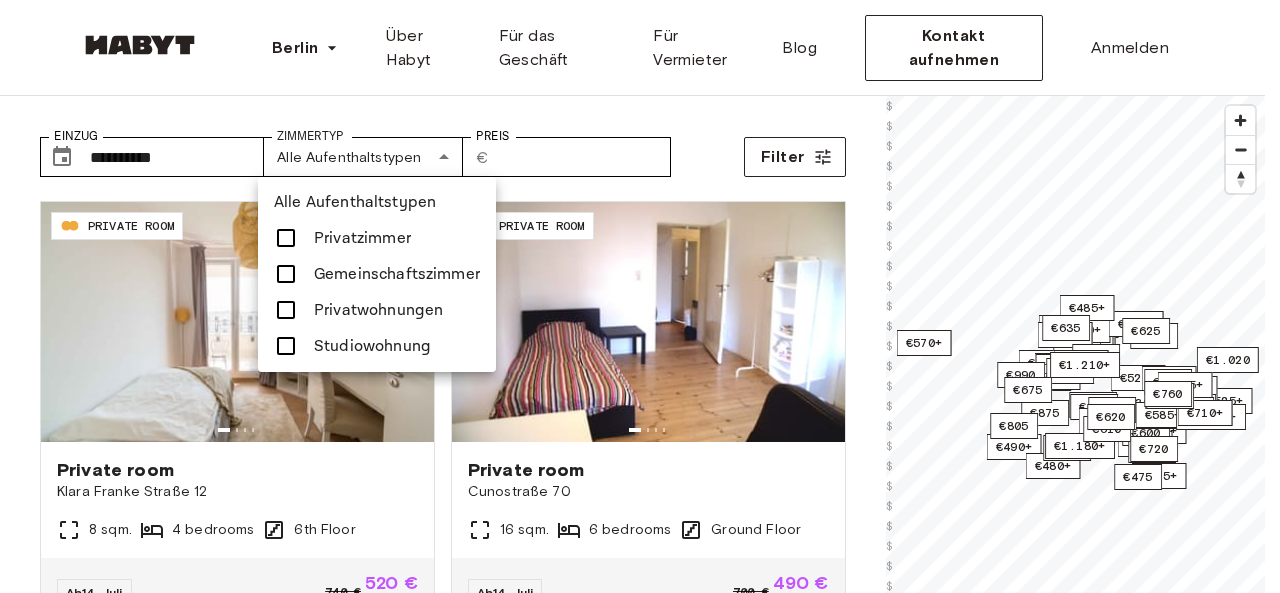 click at bounding box center (286, 310) 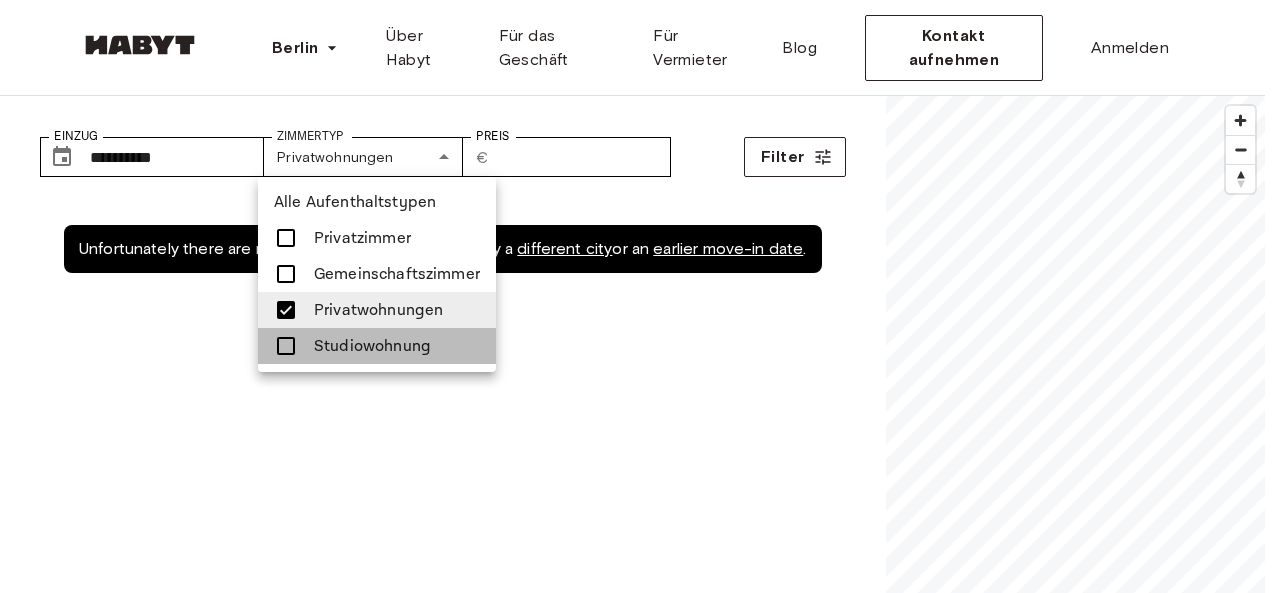 click at bounding box center (286, 346) 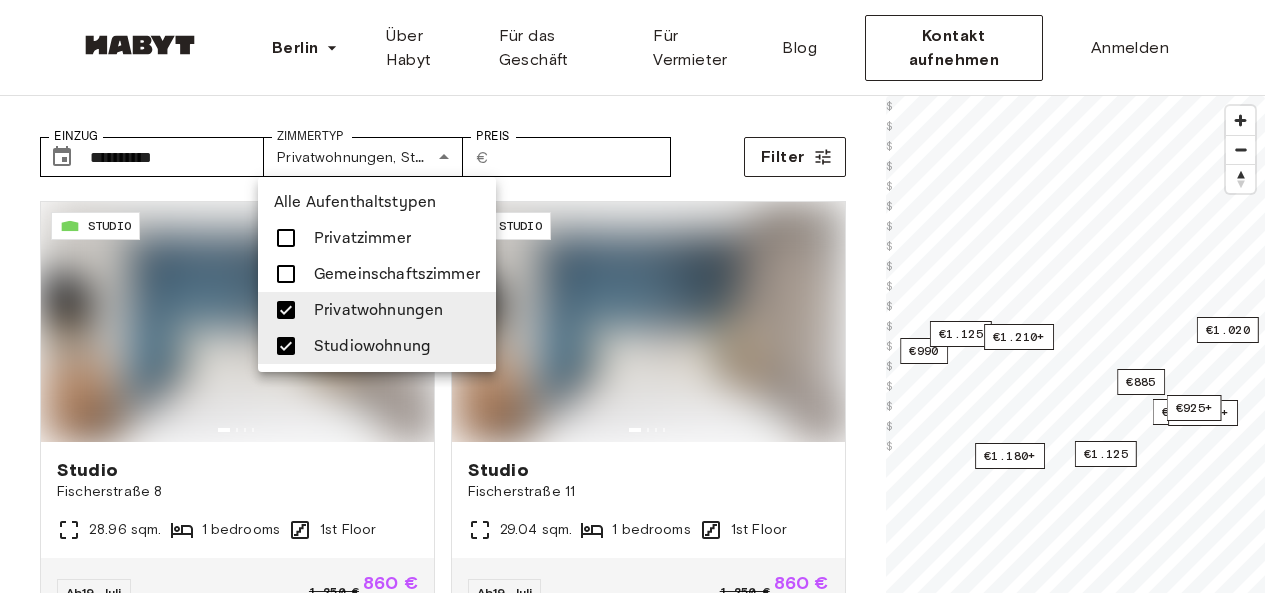 click at bounding box center [640, 296] 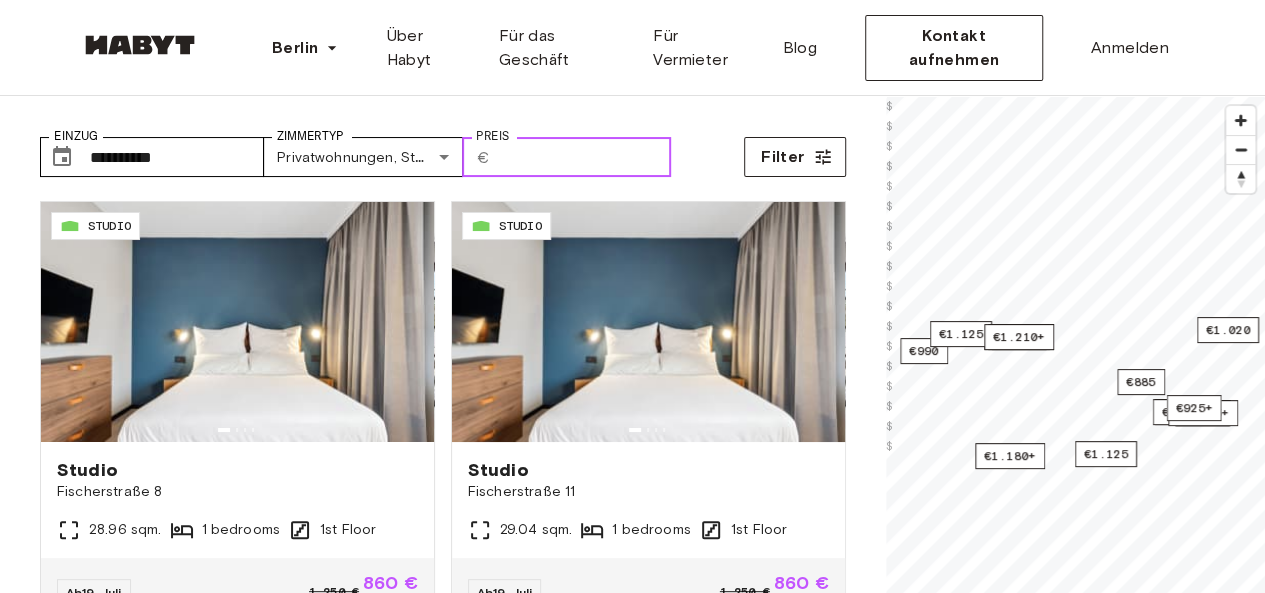 click on "Preis" at bounding box center [584, 157] 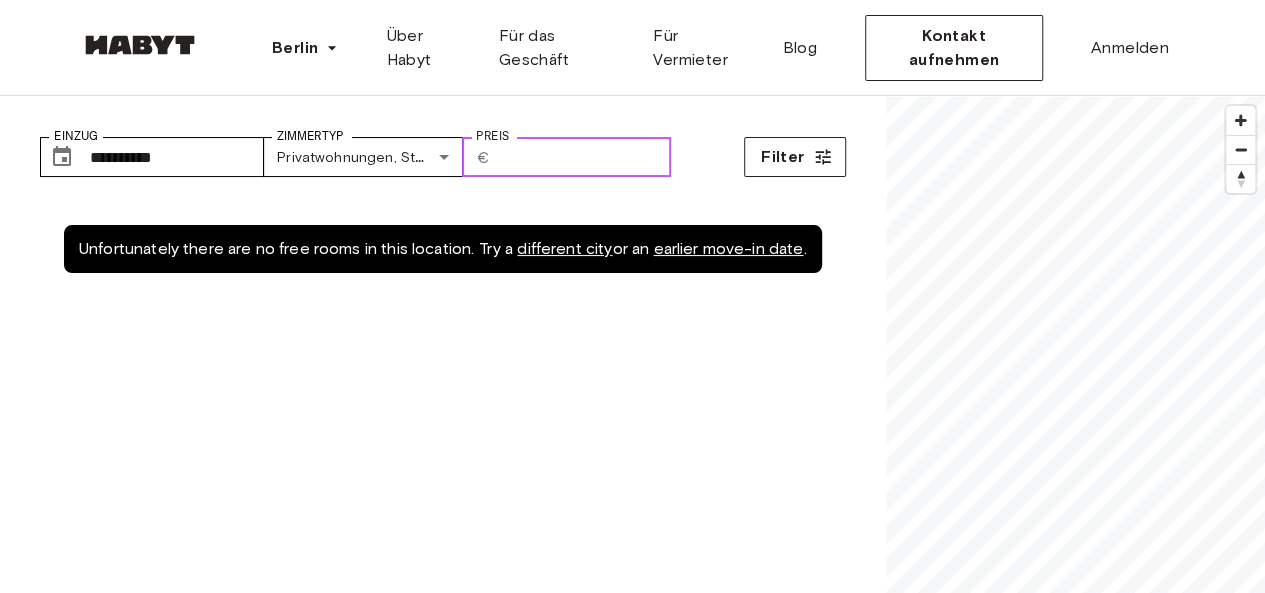 type on "*" 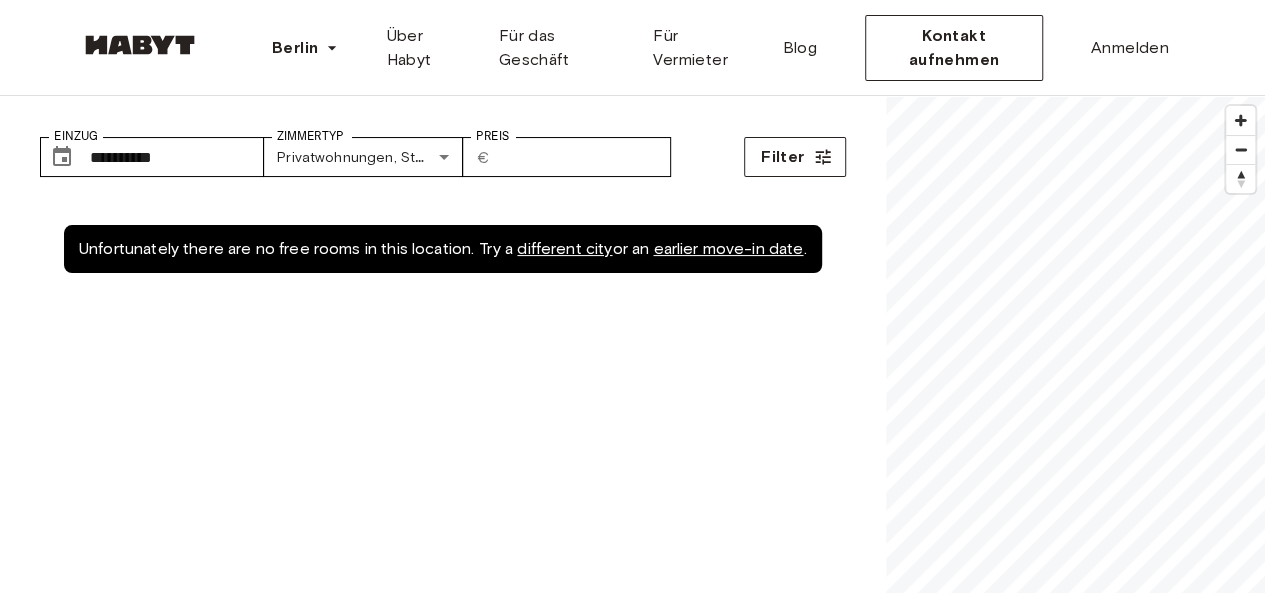 click on "**********" at bounding box center (443, 149) 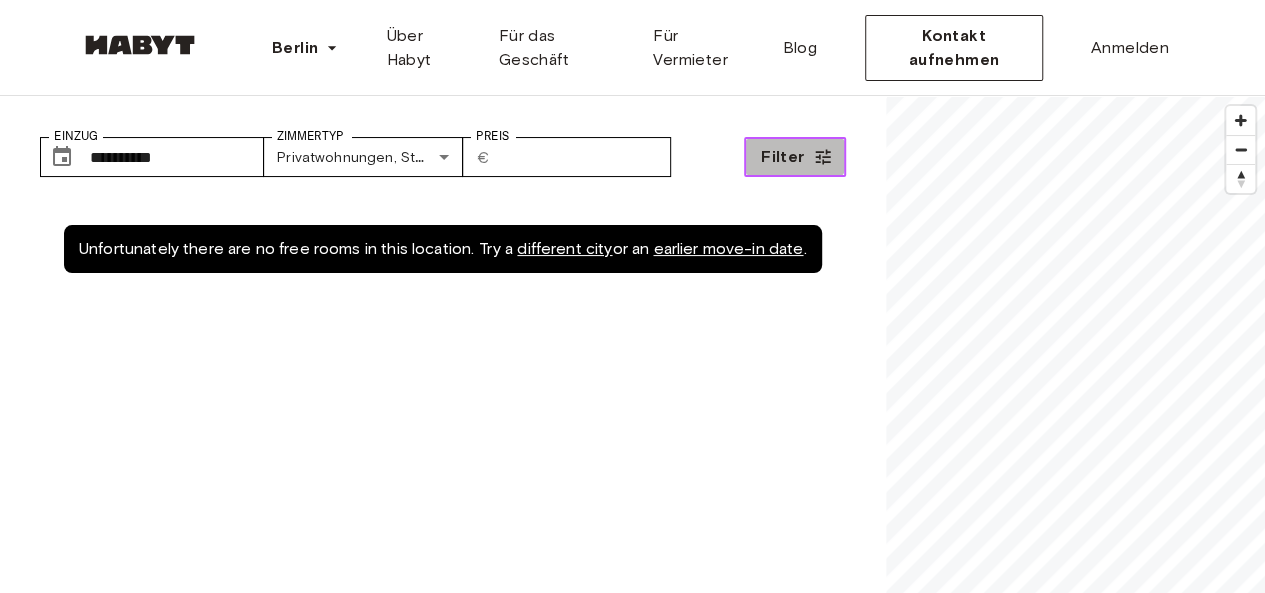 click on "Filter" at bounding box center (782, 157) 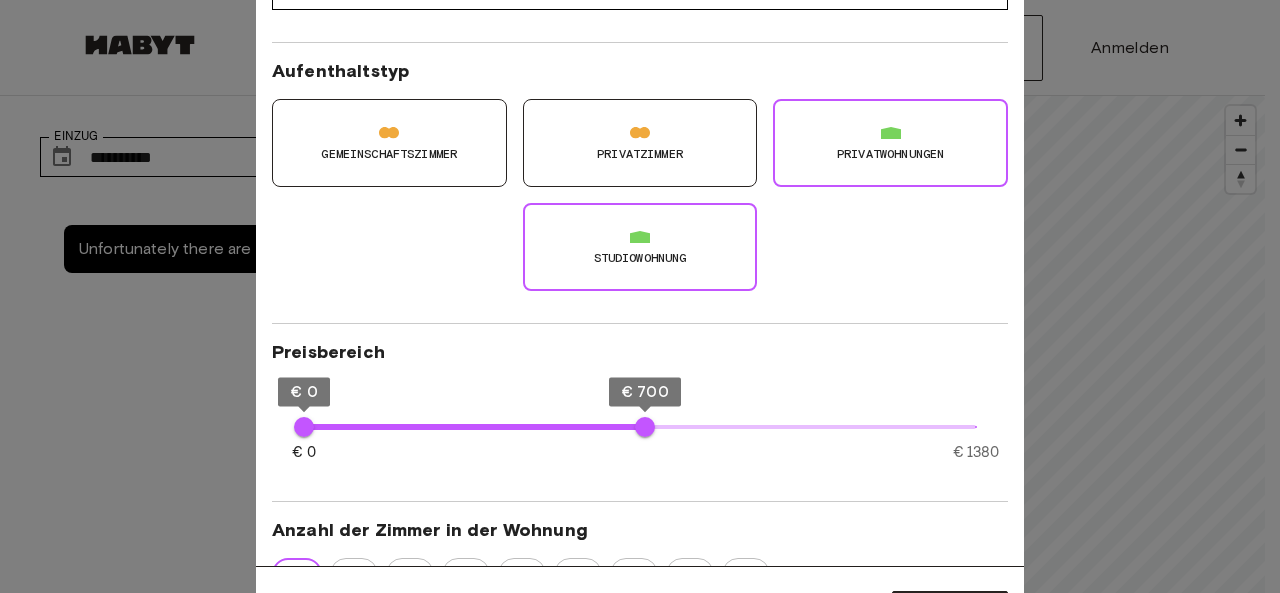 scroll, scrollTop: 85, scrollLeft: 0, axis: vertical 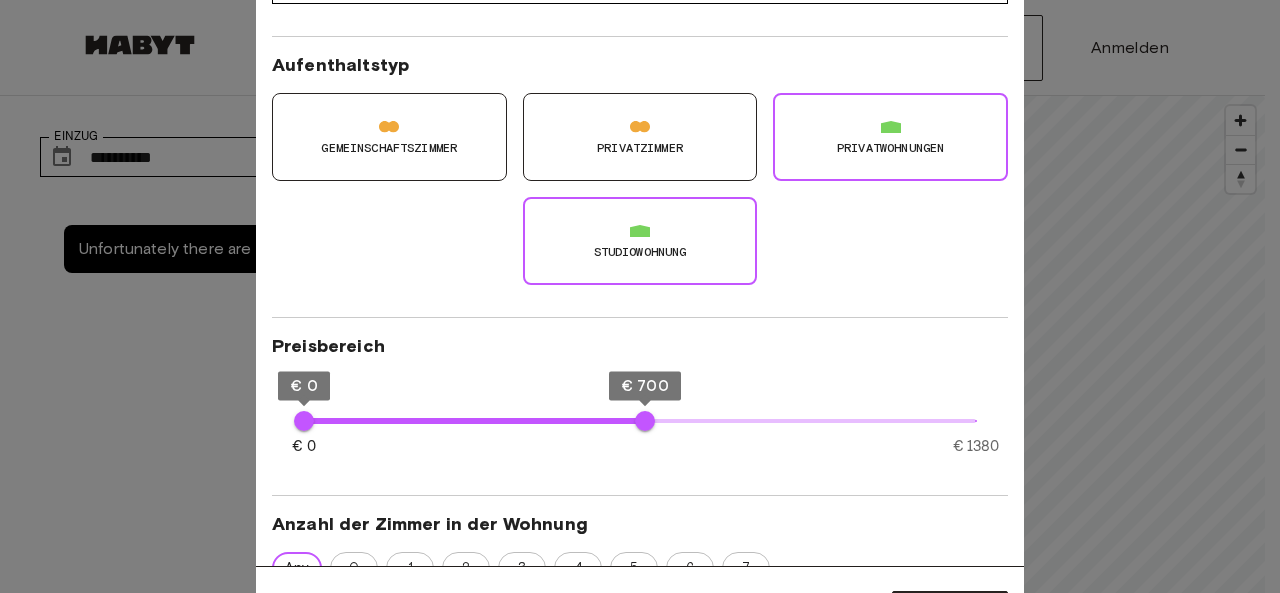 type on "***" 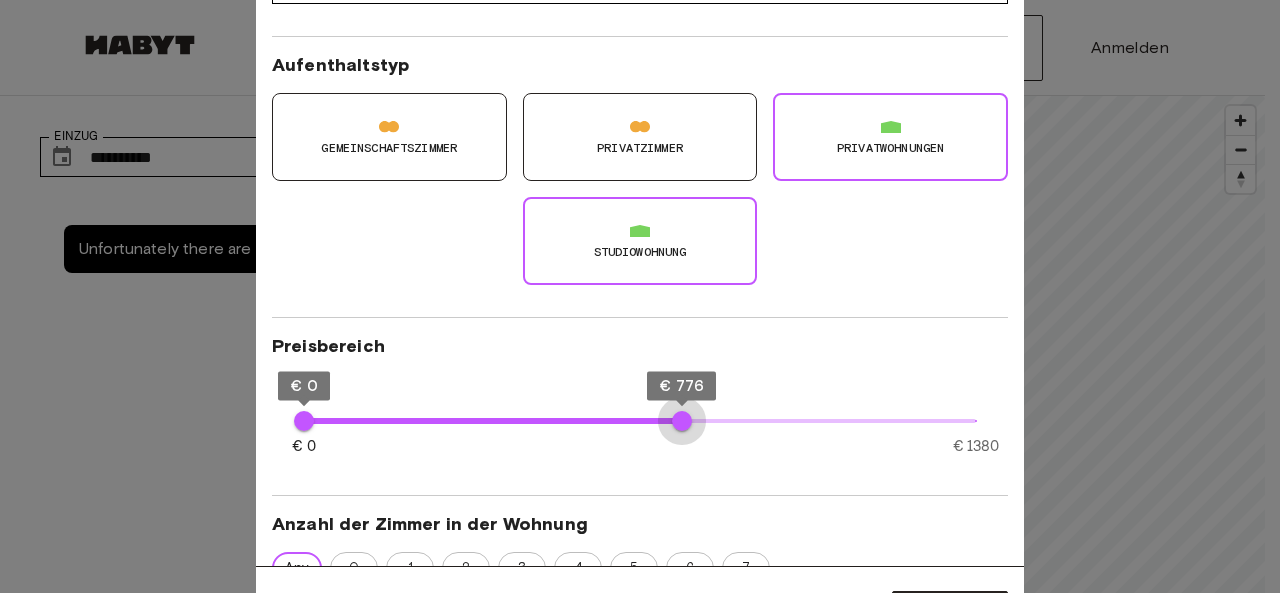 click on "€ 0 € 1380 € 0 € 776" at bounding box center (640, 421) 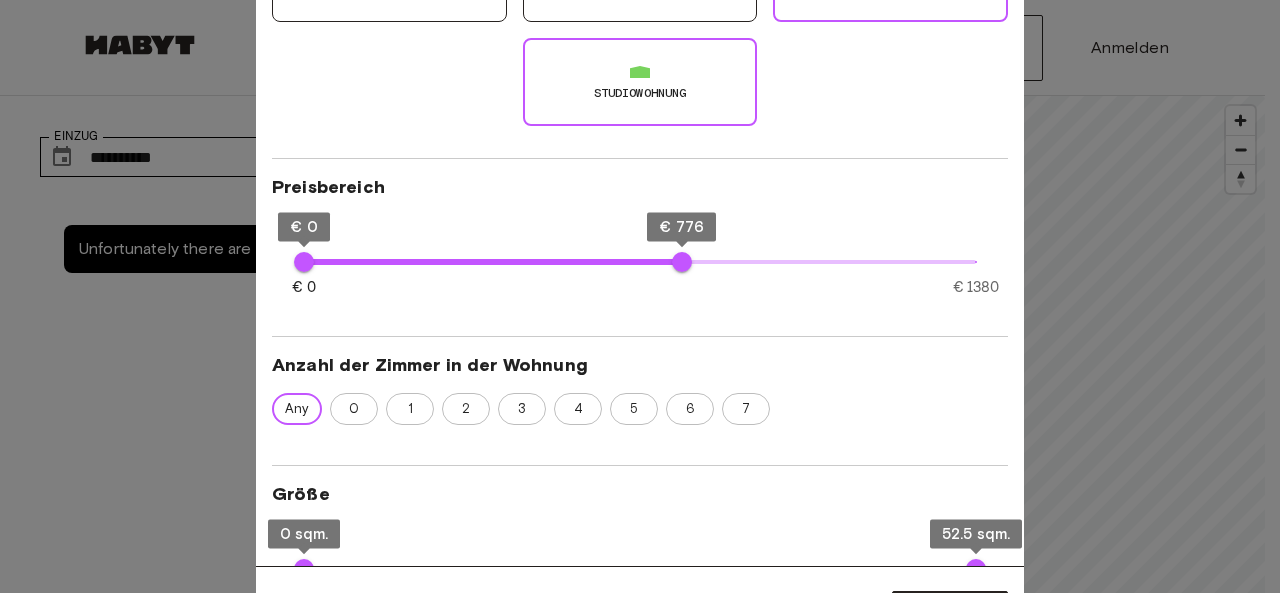 type on "**" 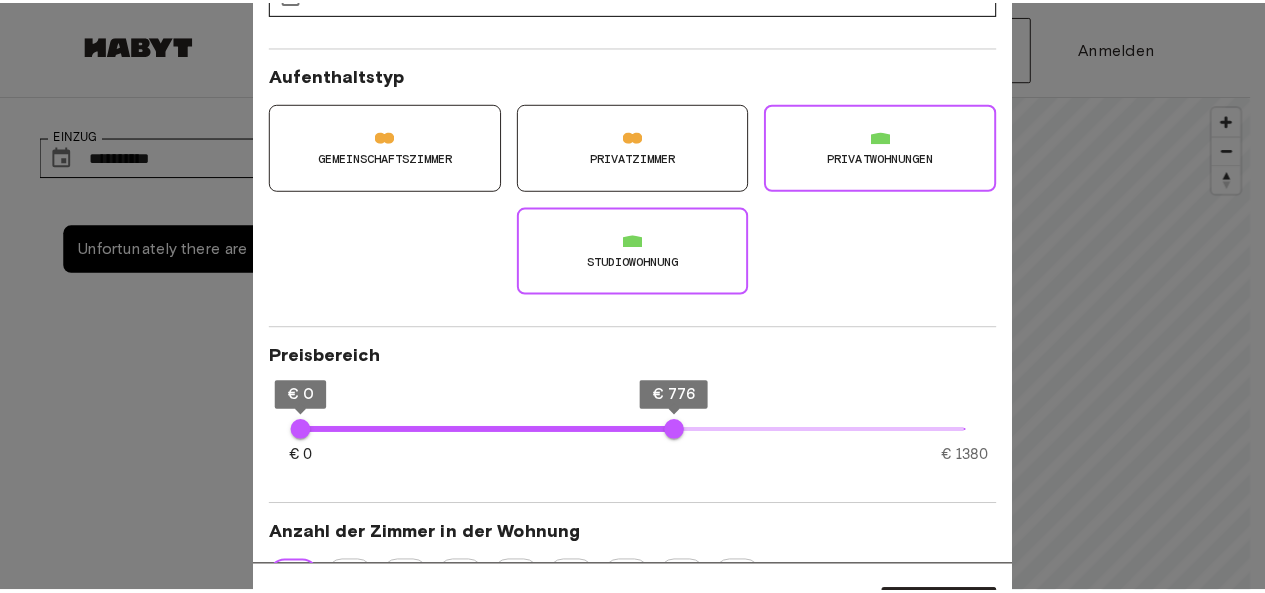 scroll, scrollTop: 0, scrollLeft: 0, axis: both 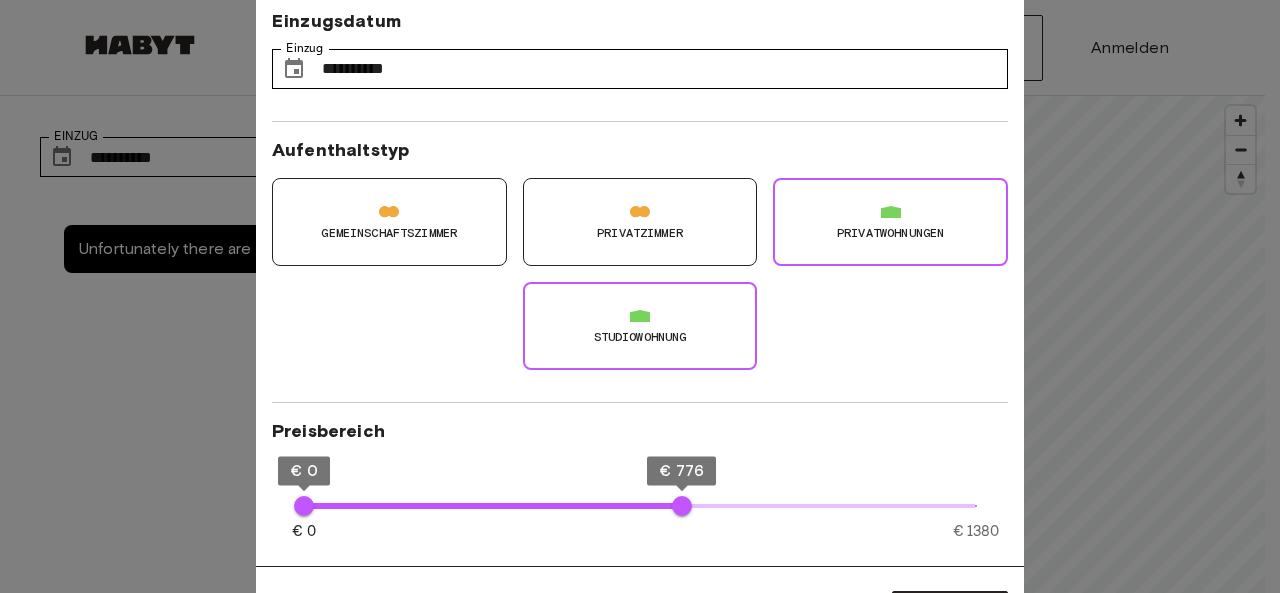 click at bounding box center [640, 296] 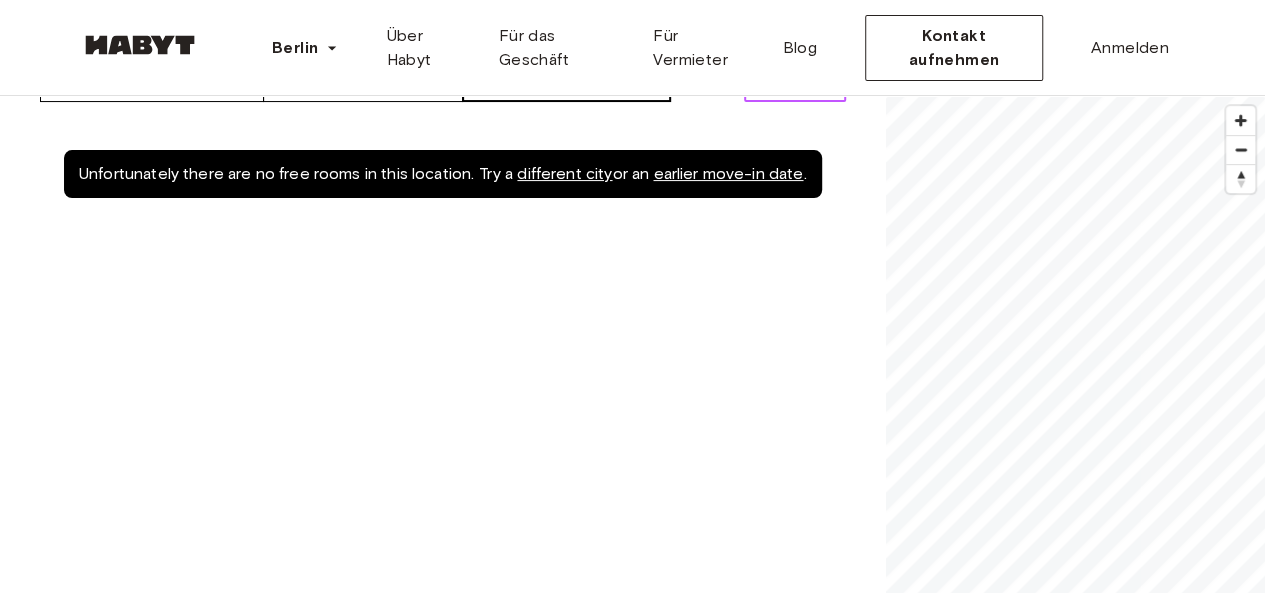scroll, scrollTop: 59, scrollLeft: 0, axis: vertical 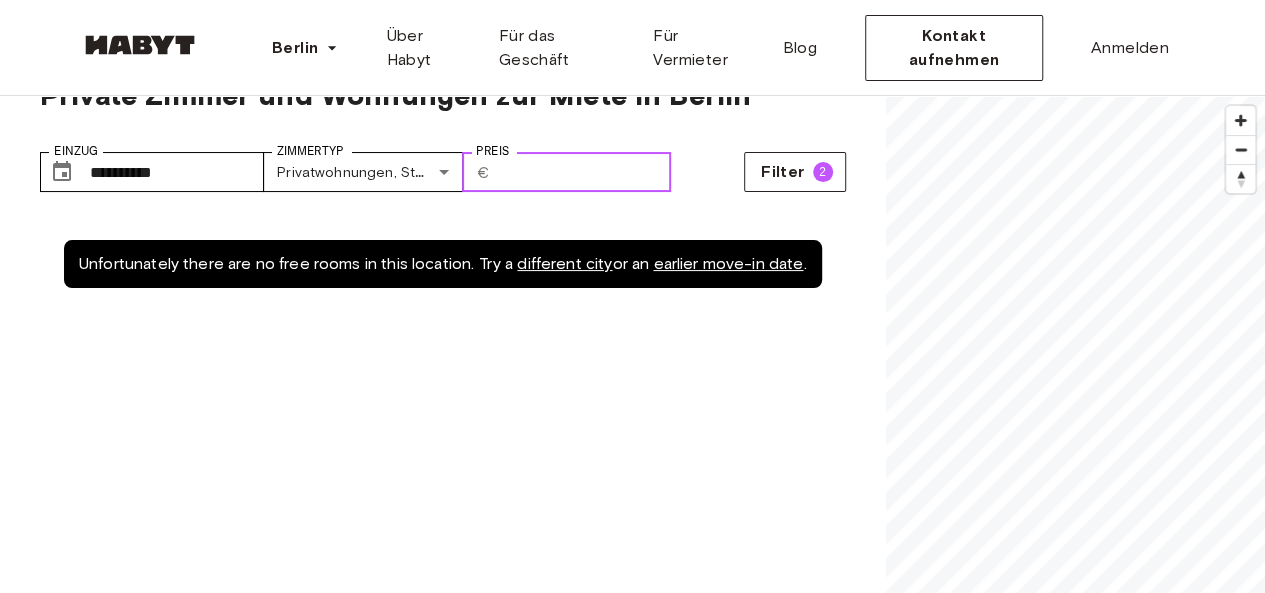 click on "***" at bounding box center (584, 172) 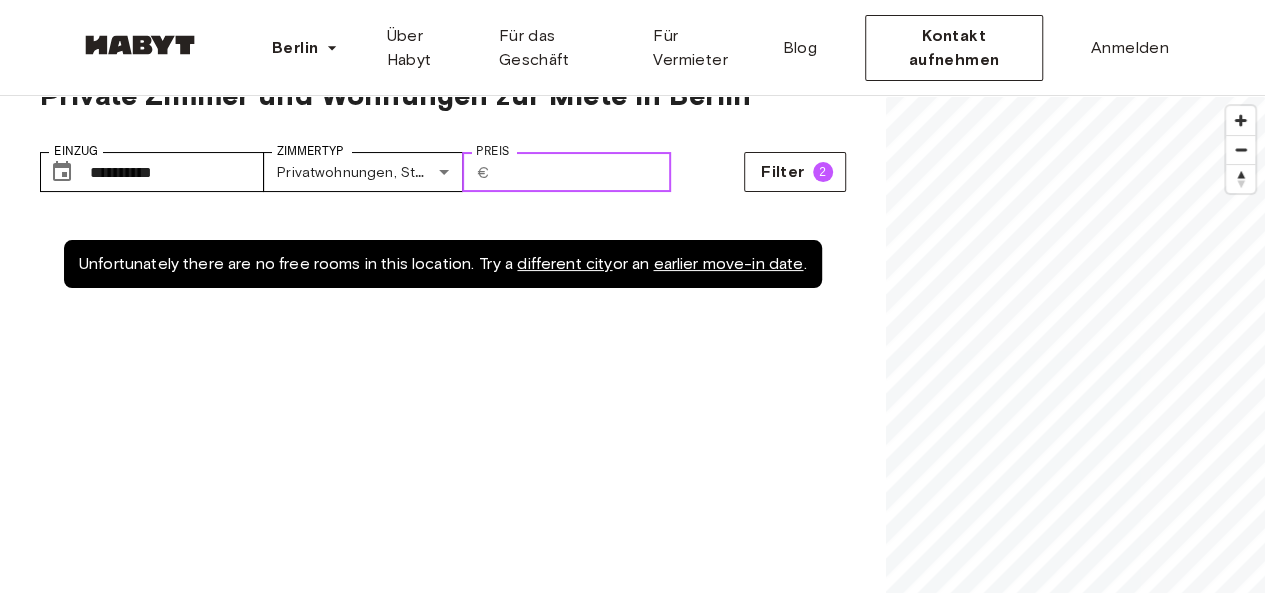 type on "*" 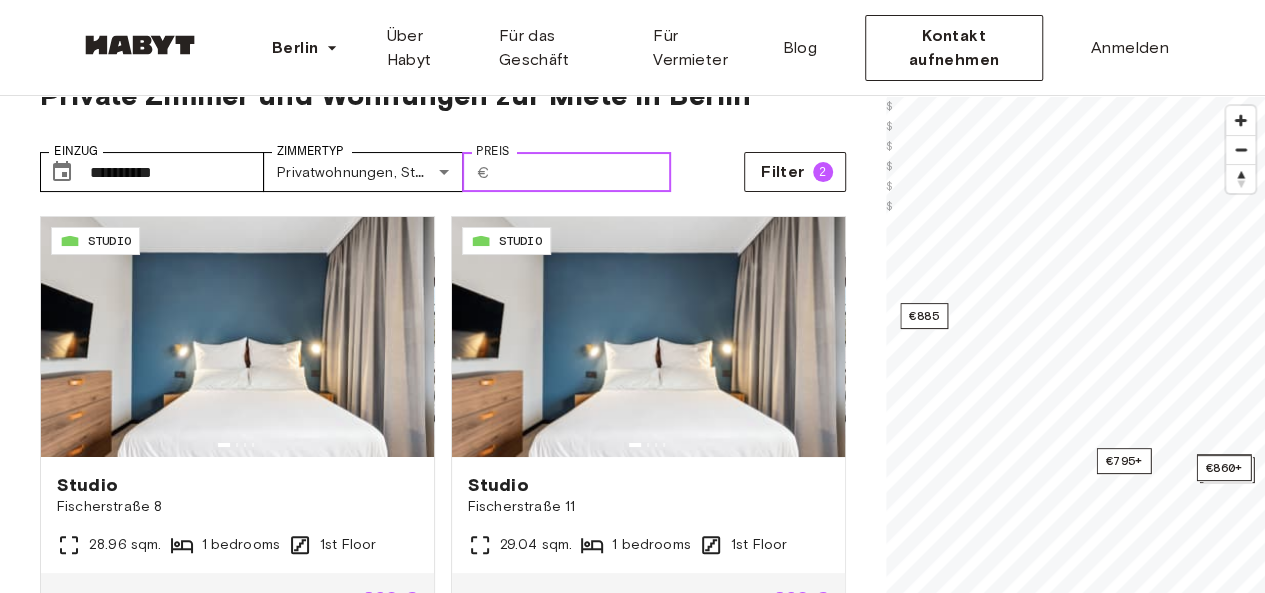 type on "***" 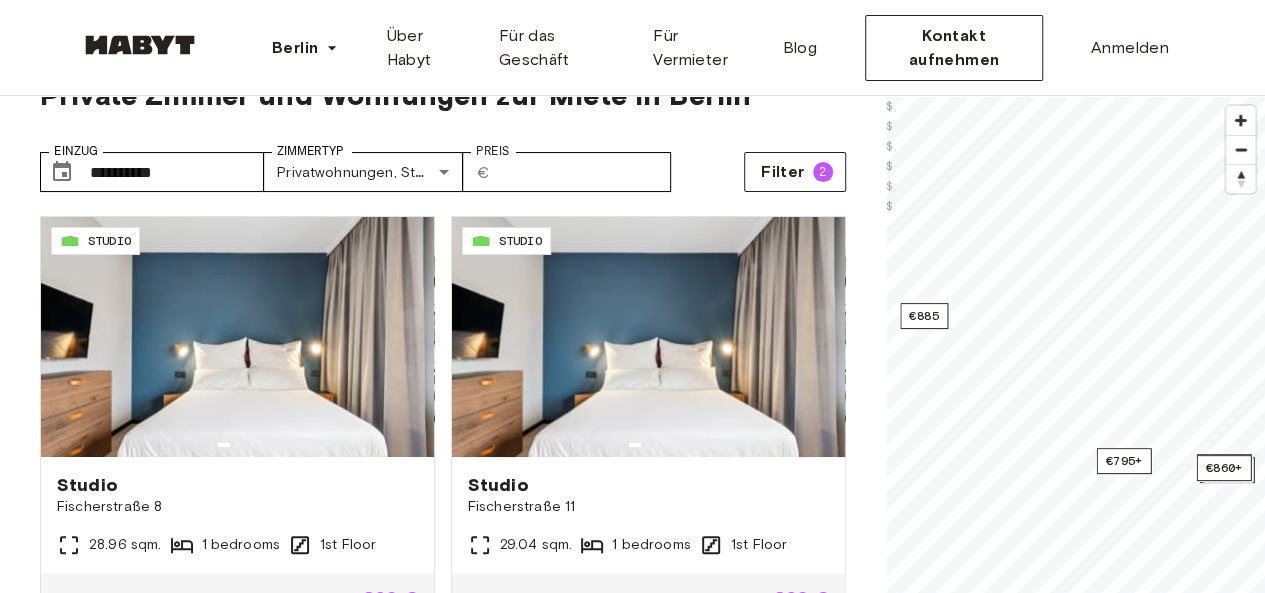 click on "**********" at bounding box center (443, 164) 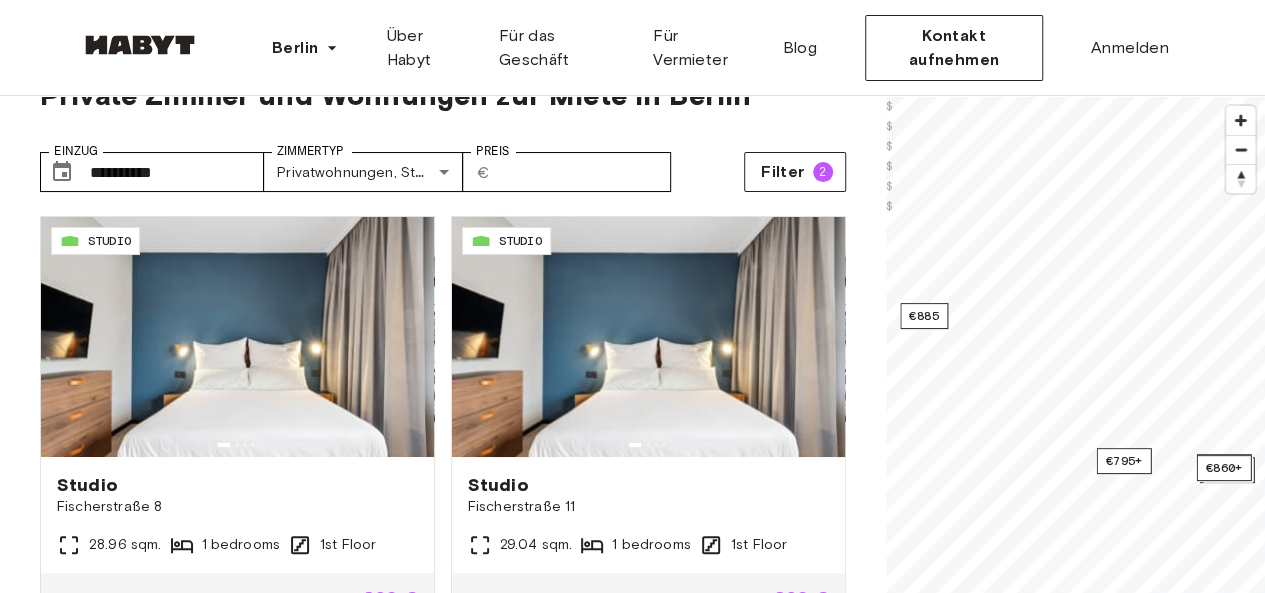 scroll, scrollTop: 176, scrollLeft: 0, axis: vertical 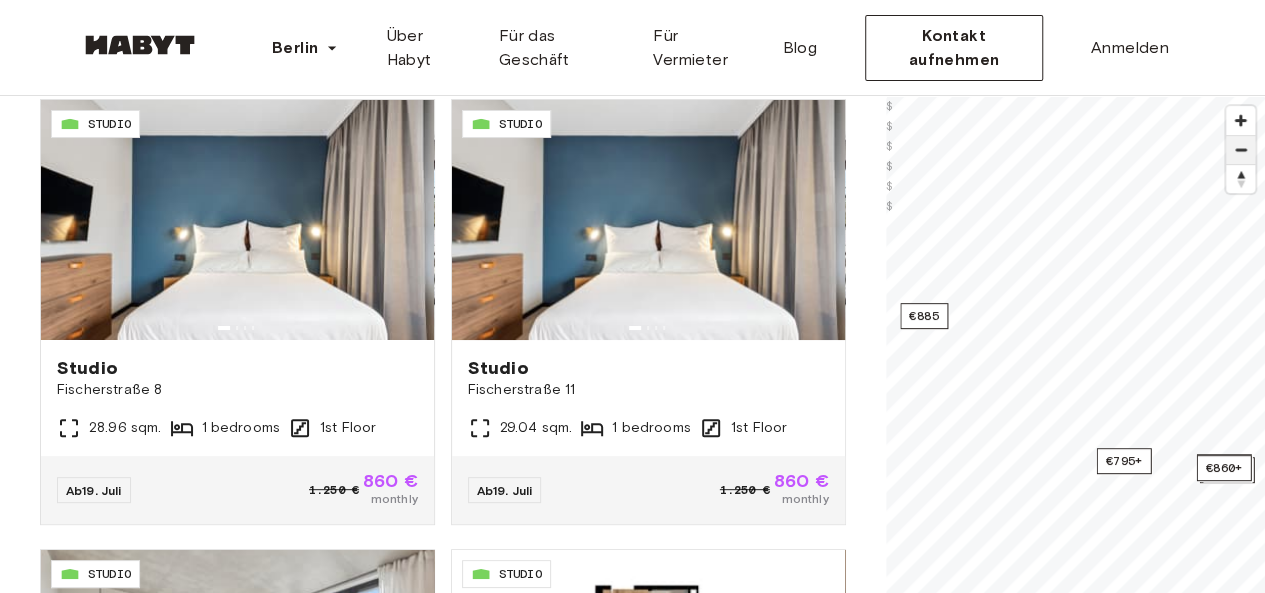 click at bounding box center (1240, 150) 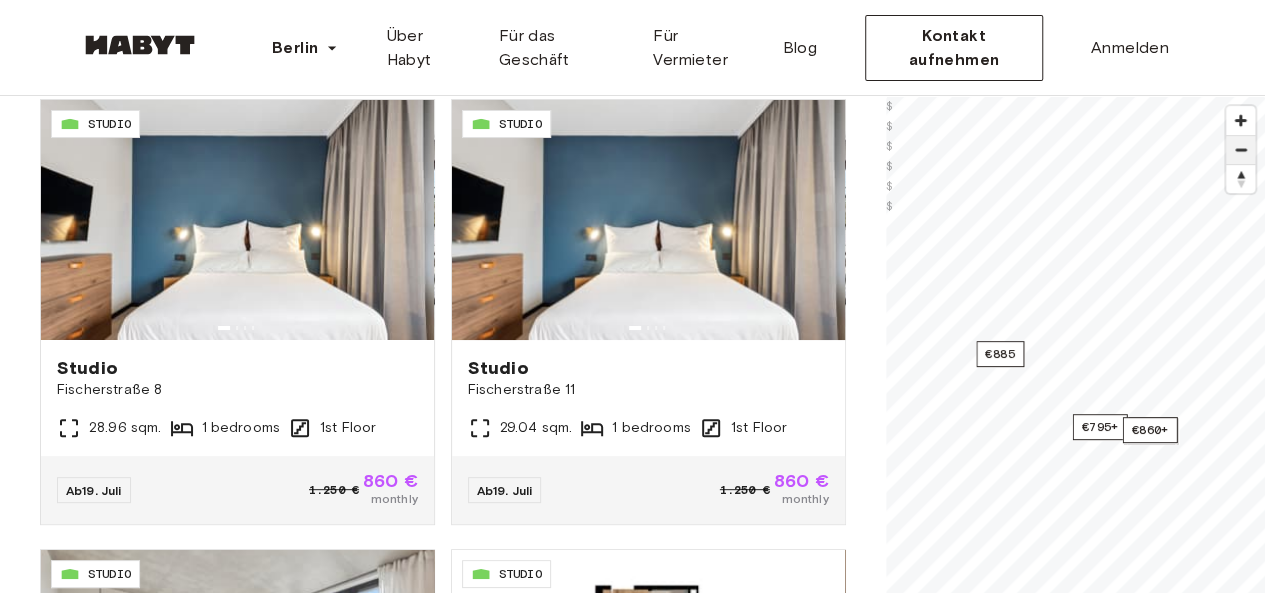 click at bounding box center (1240, 150) 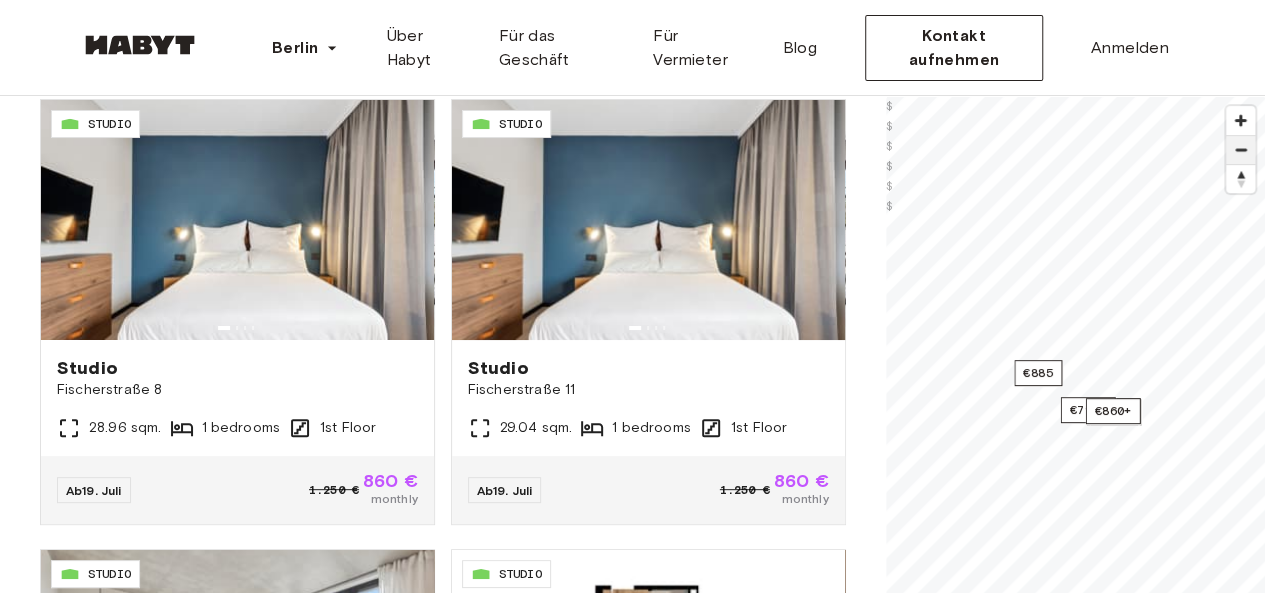 click at bounding box center [1240, 150] 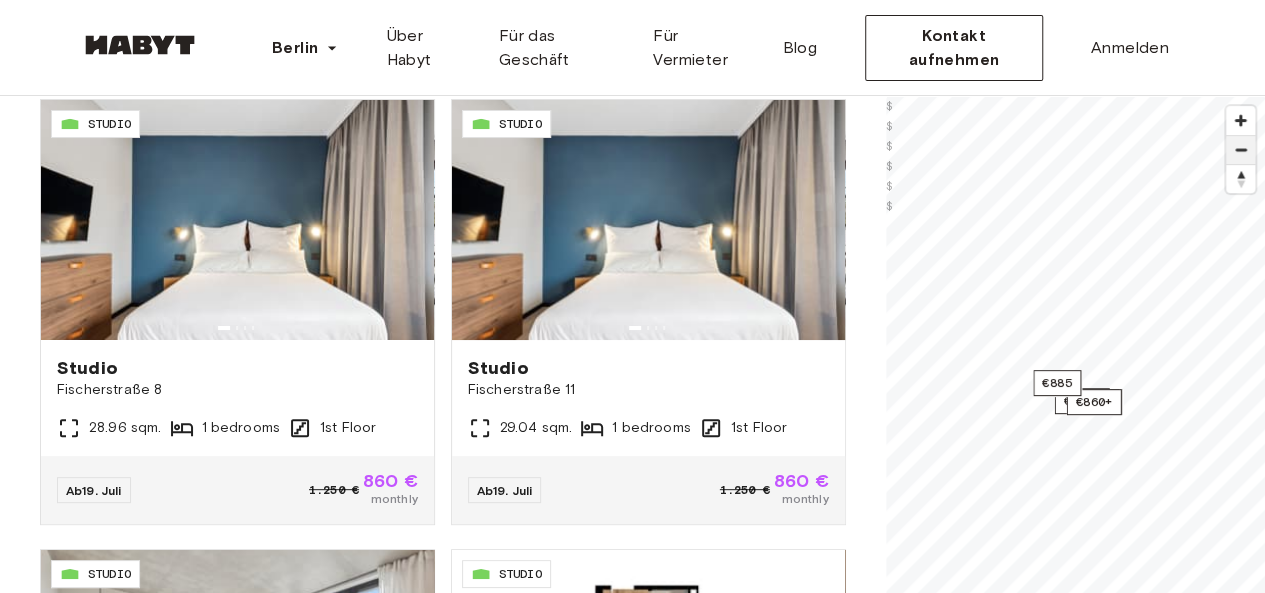 click at bounding box center (1240, 150) 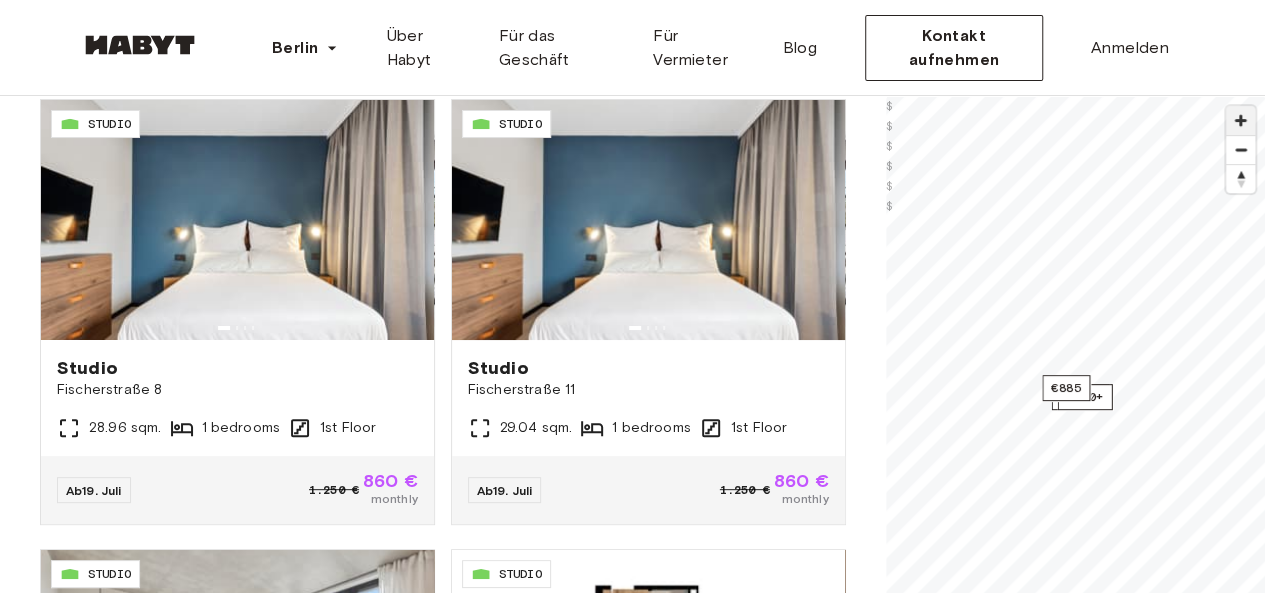 click at bounding box center (1240, 120) 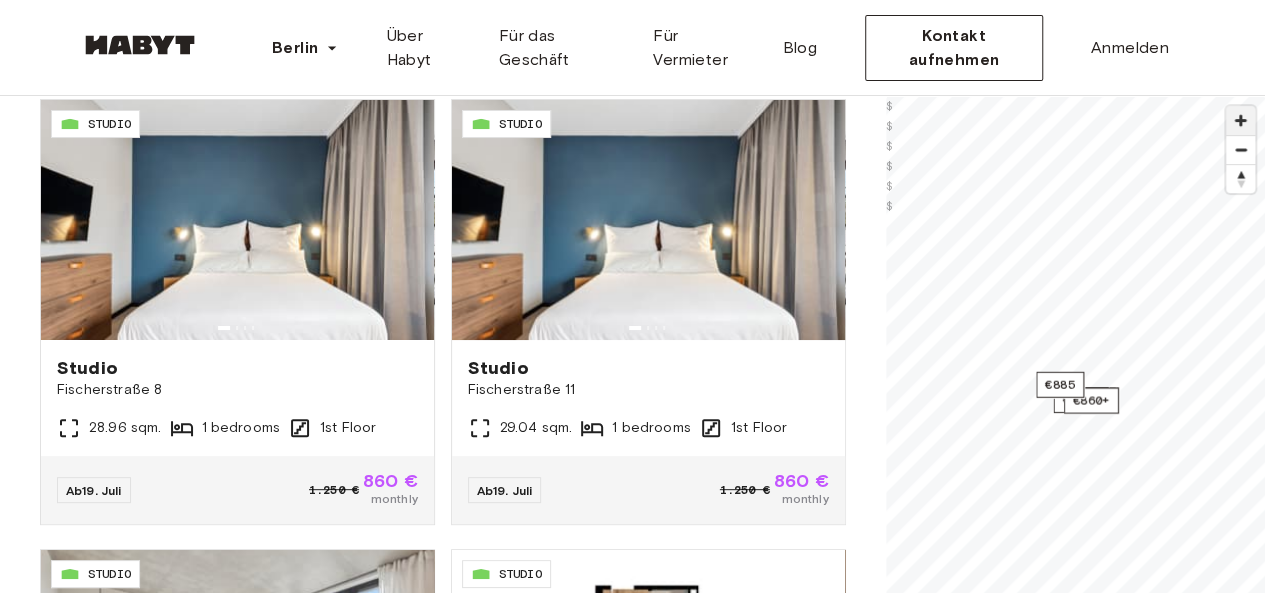 click at bounding box center (1240, 120) 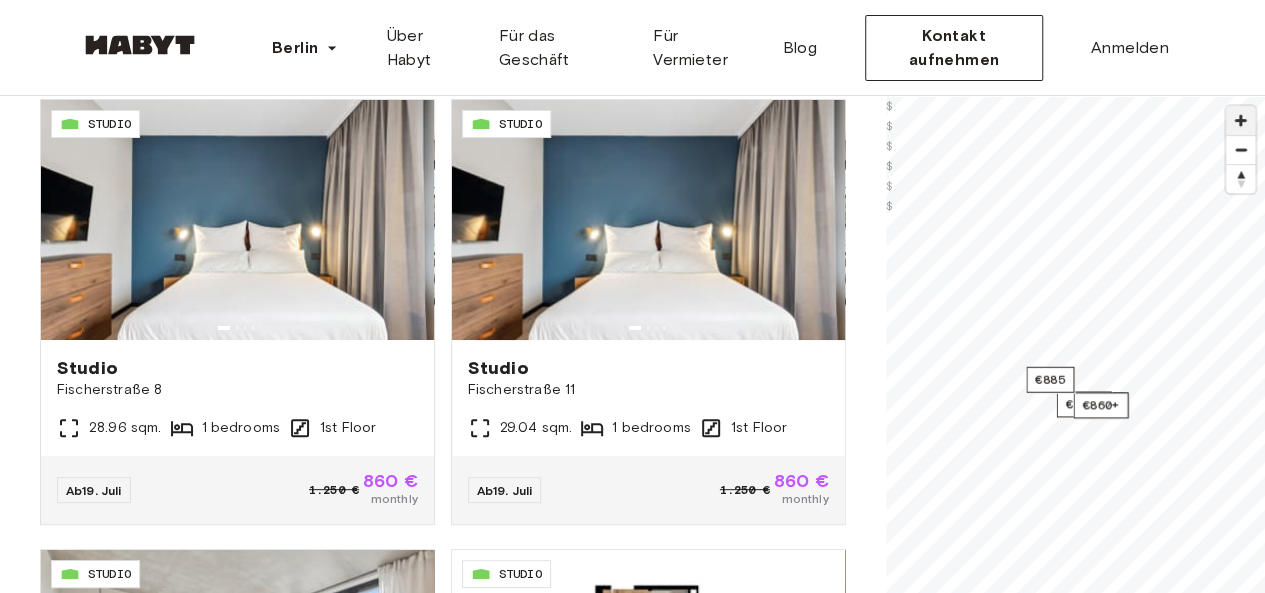 click at bounding box center [1240, 120] 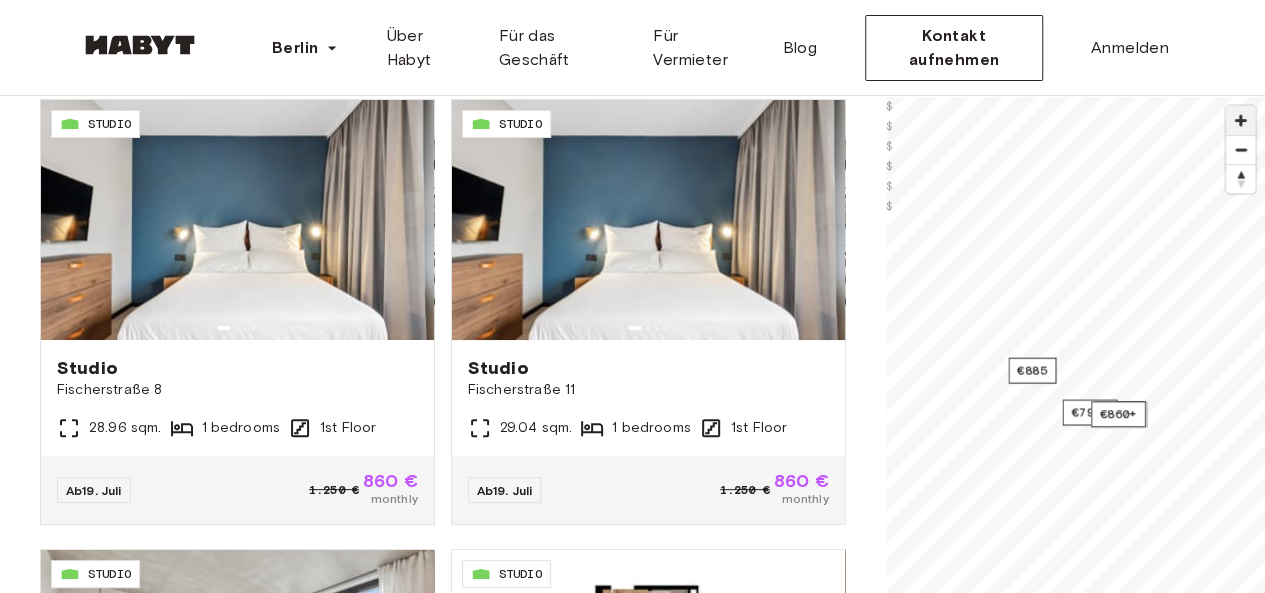 click at bounding box center (1240, 120) 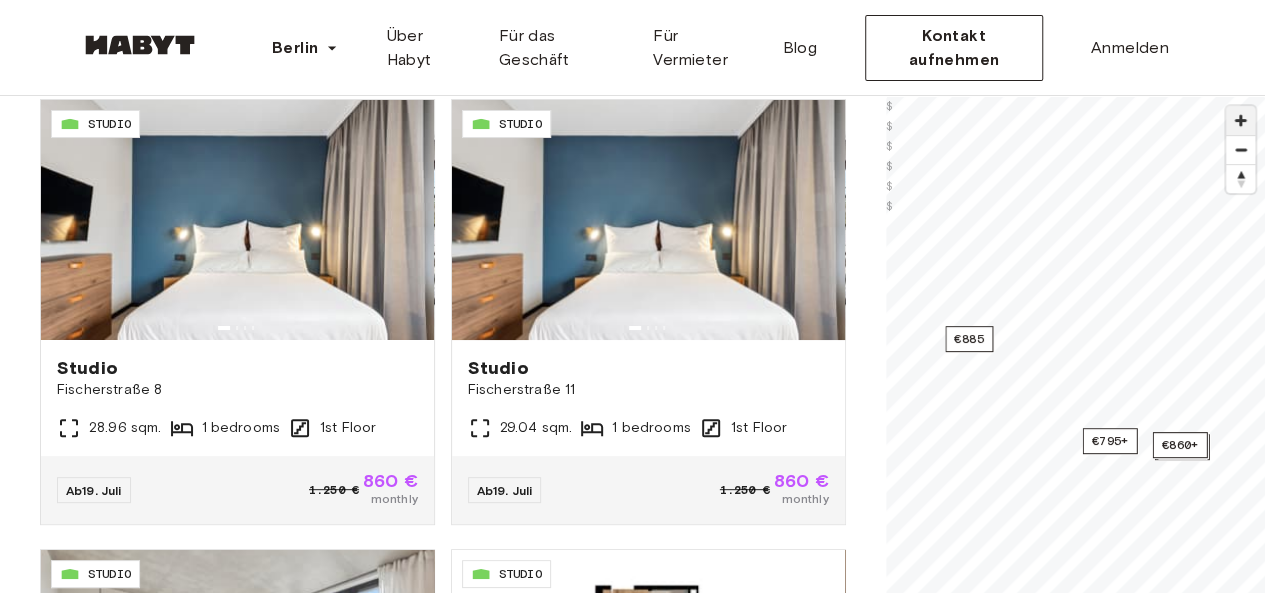 click at bounding box center [1240, 120] 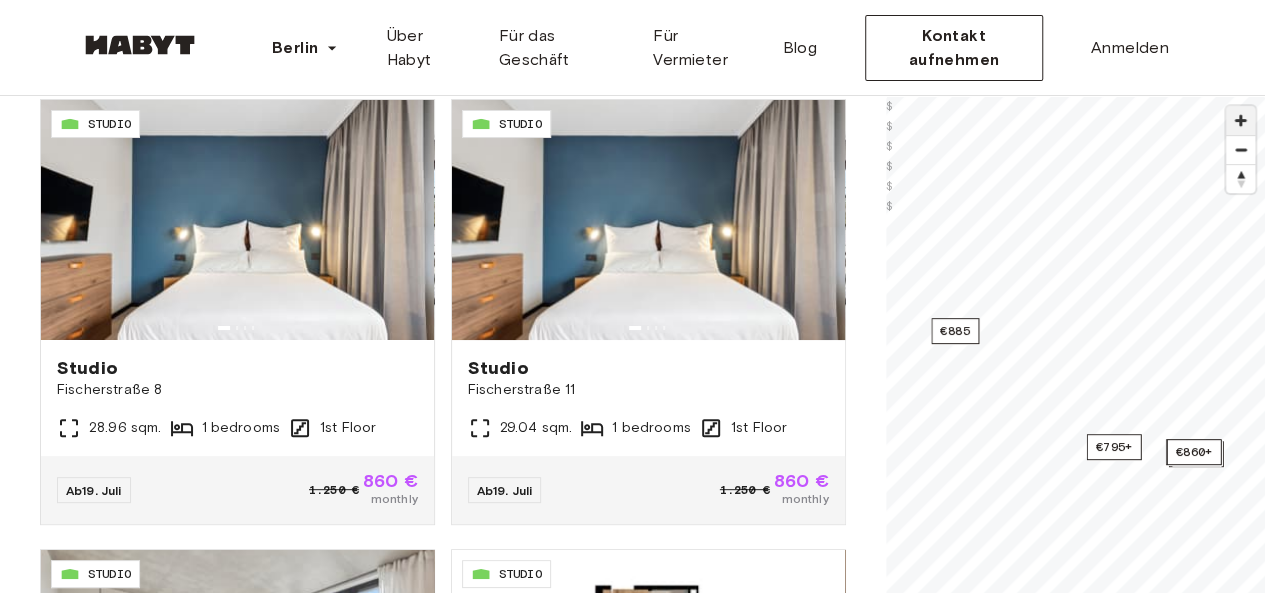 click at bounding box center (1240, 120) 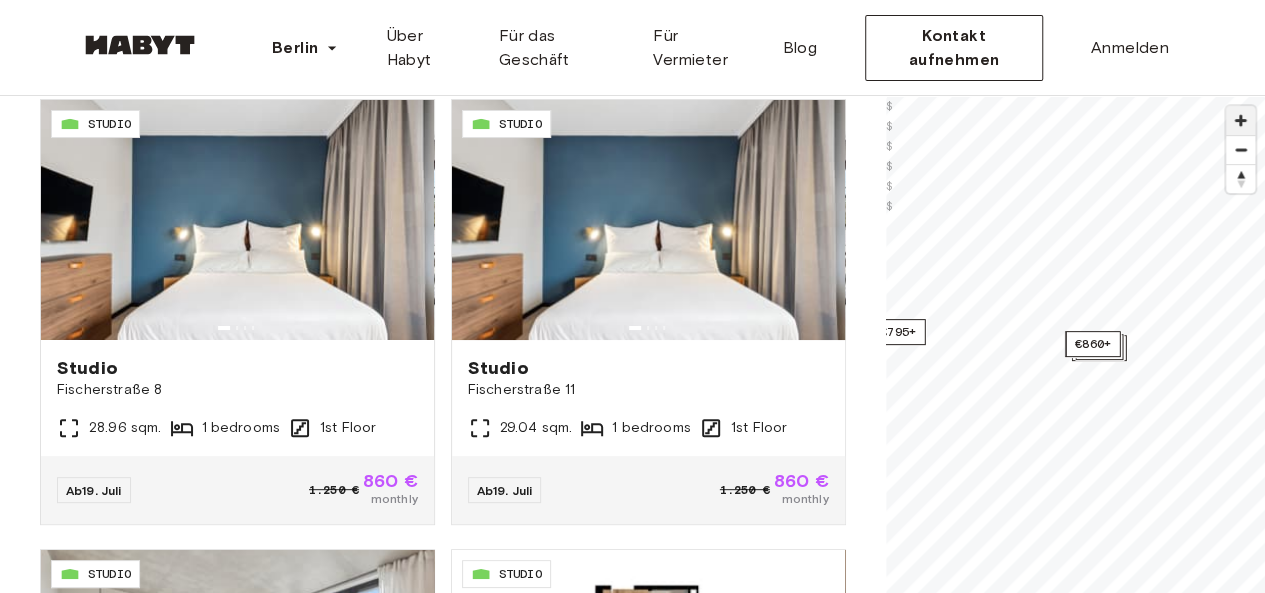 click at bounding box center (1240, 120) 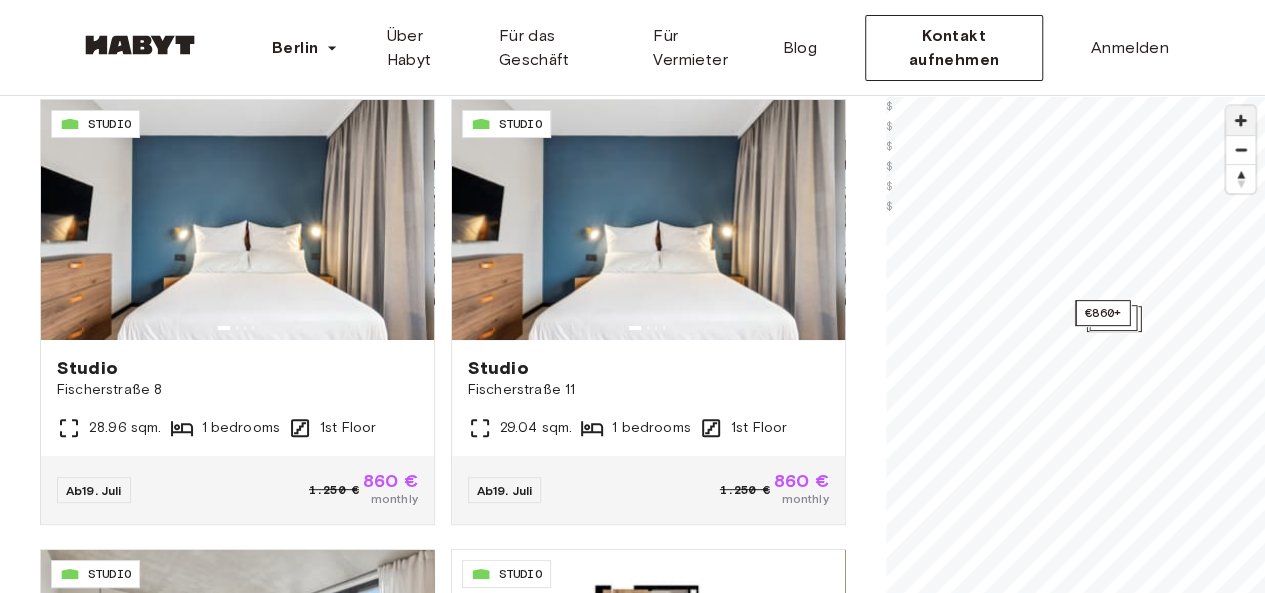 click at bounding box center (1240, 120) 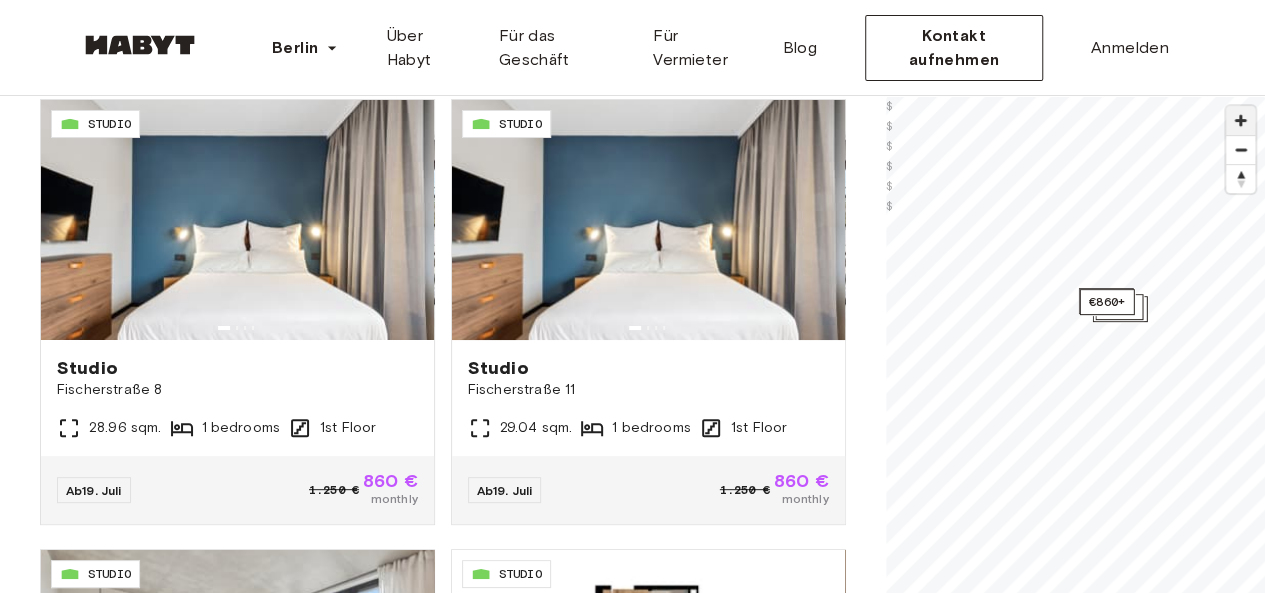 click at bounding box center (1240, 120) 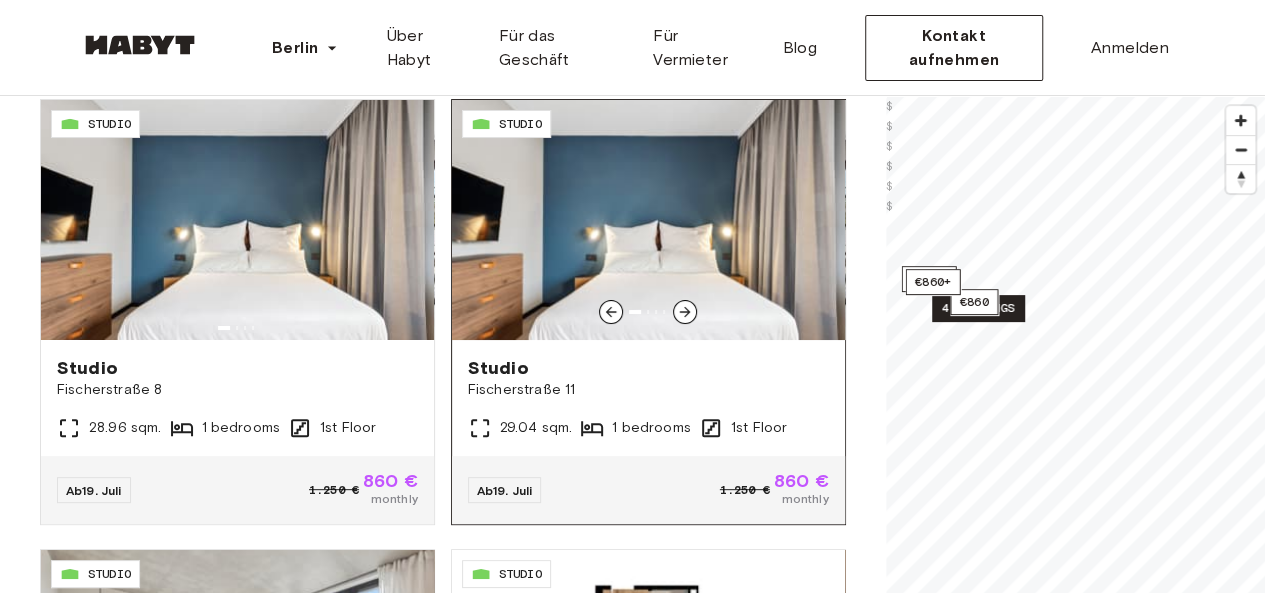 click on "**********" at bounding box center [632, 306] 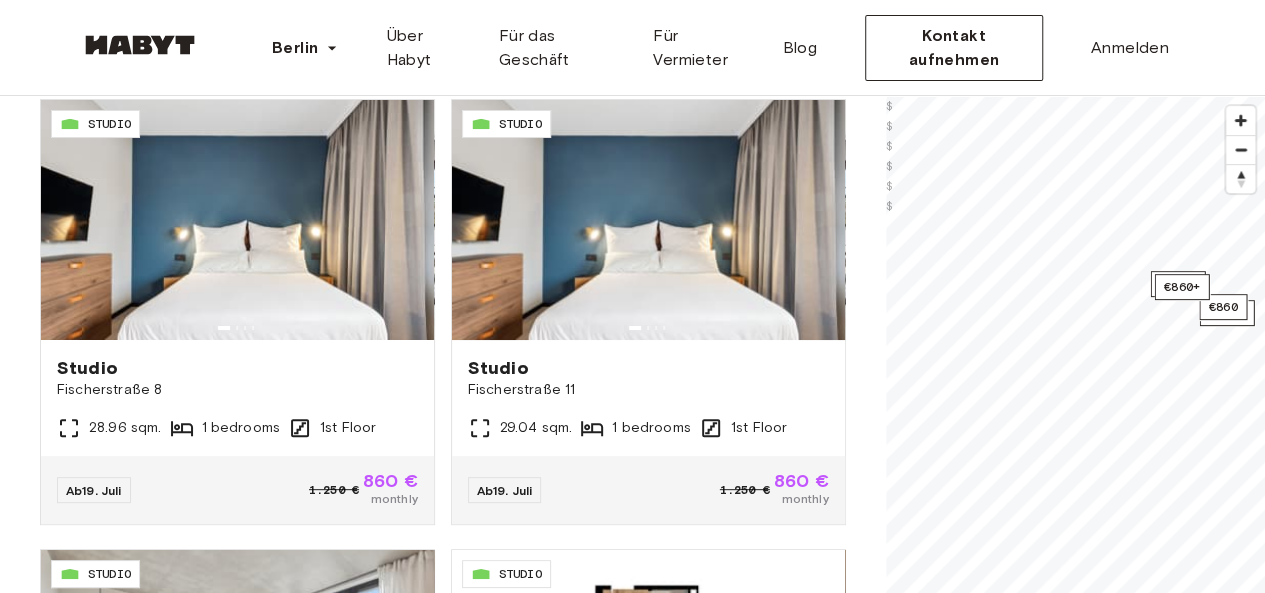 click on "**********" at bounding box center [632, 2237] 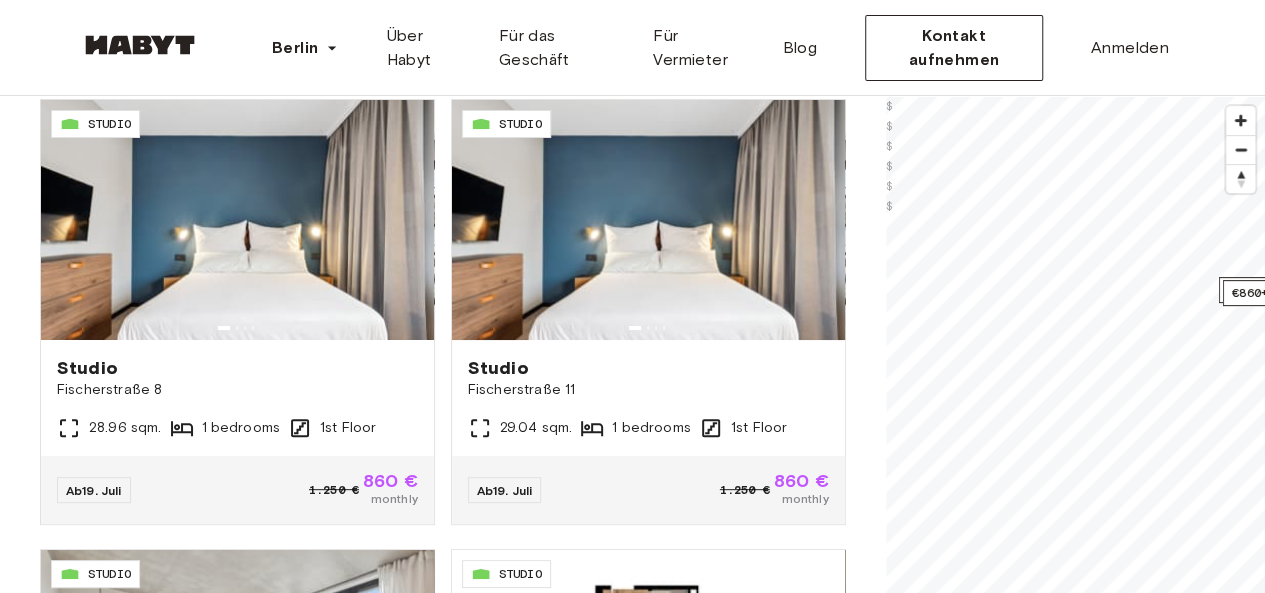 click on "**********" at bounding box center [632, 2237] 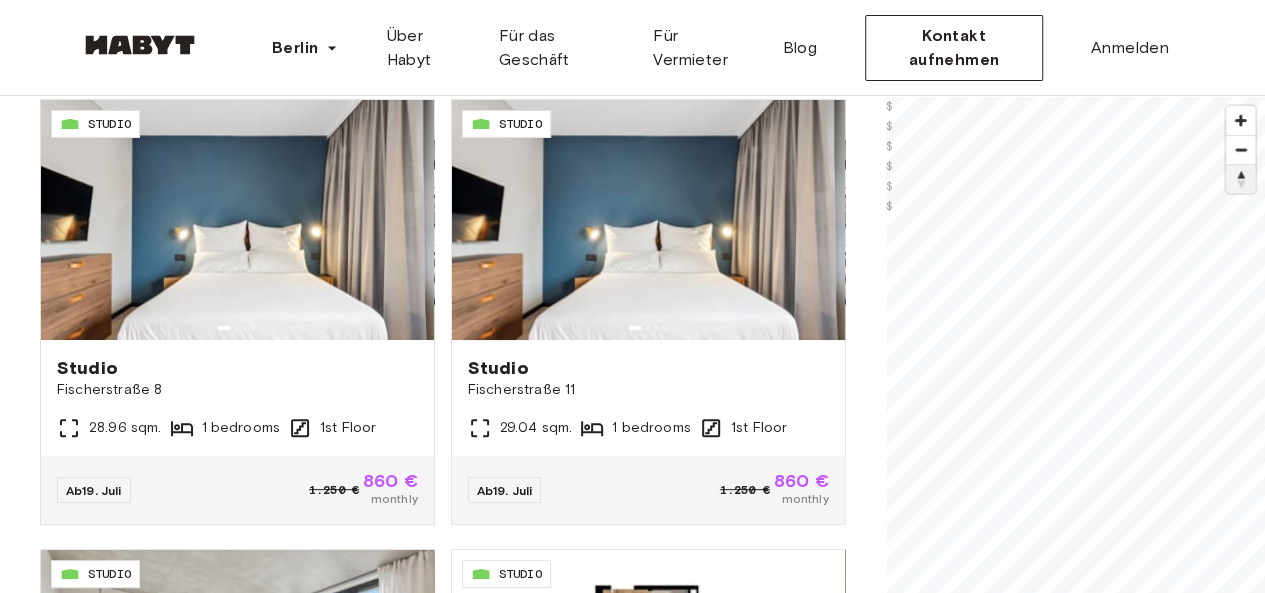 click at bounding box center (1240, 179) 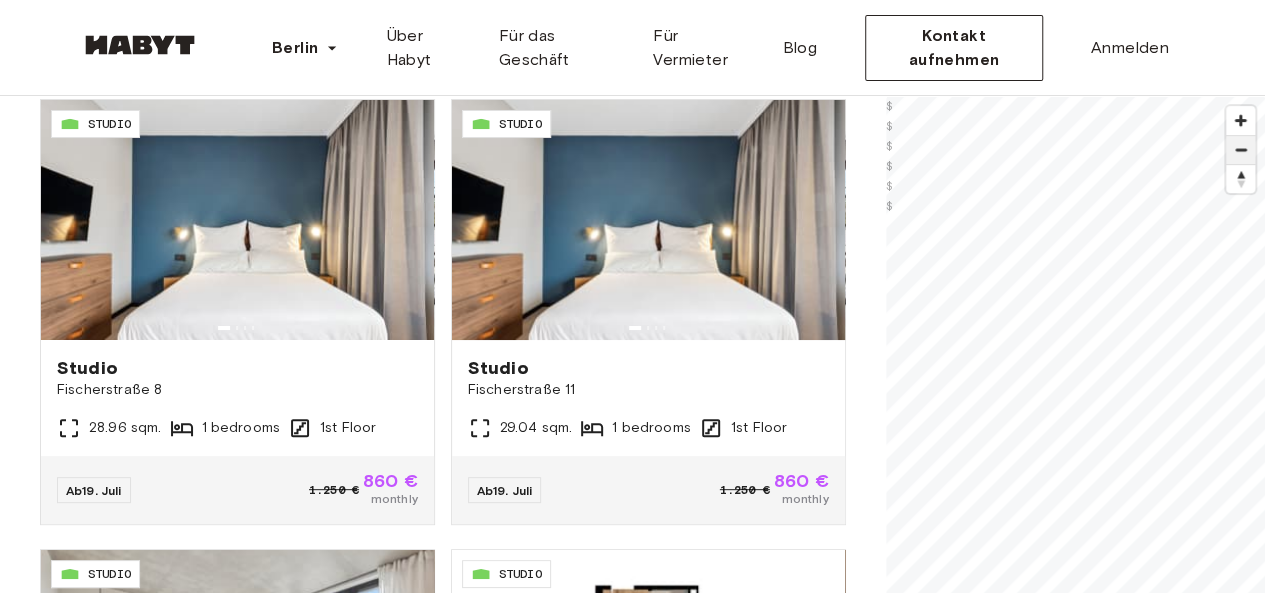click at bounding box center (1240, 150) 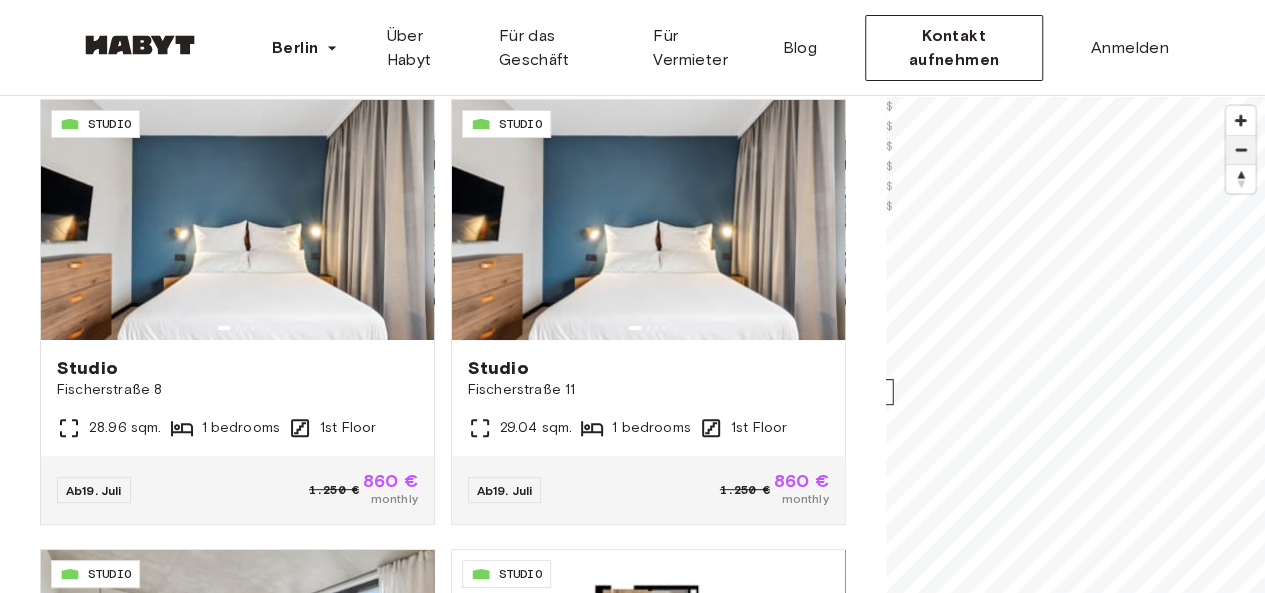 click at bounding box center [1240, 150] 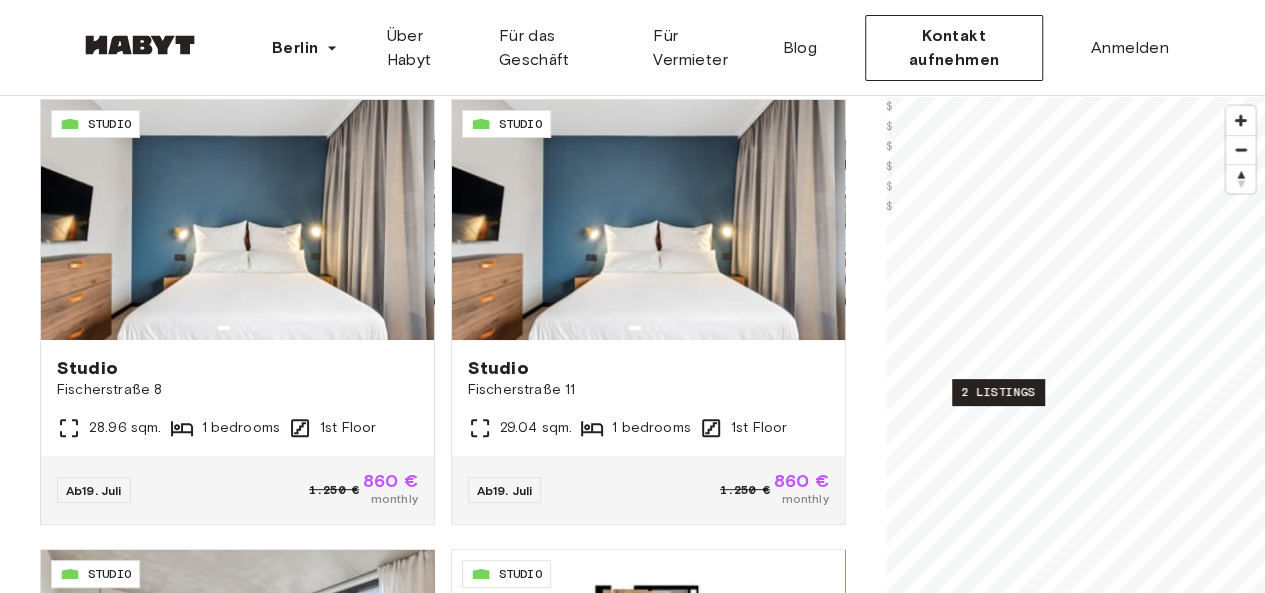 click on "2 listings" at bounding box center [998, 392] 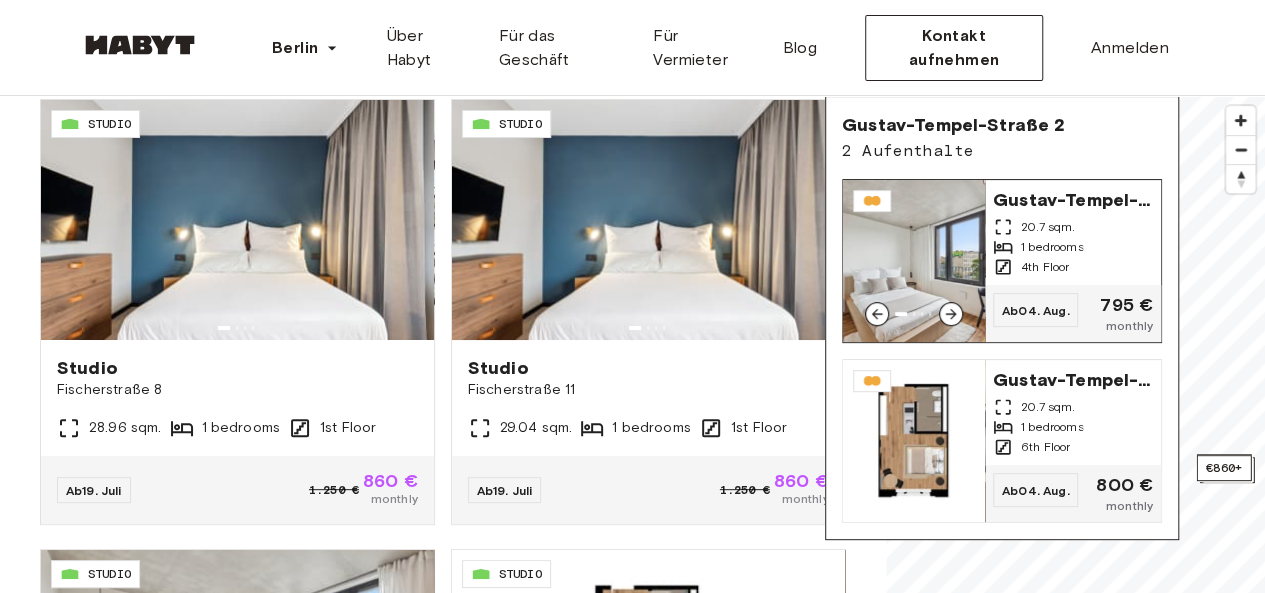 click on "20.7 sqm." at bounding box center (1073, 227) 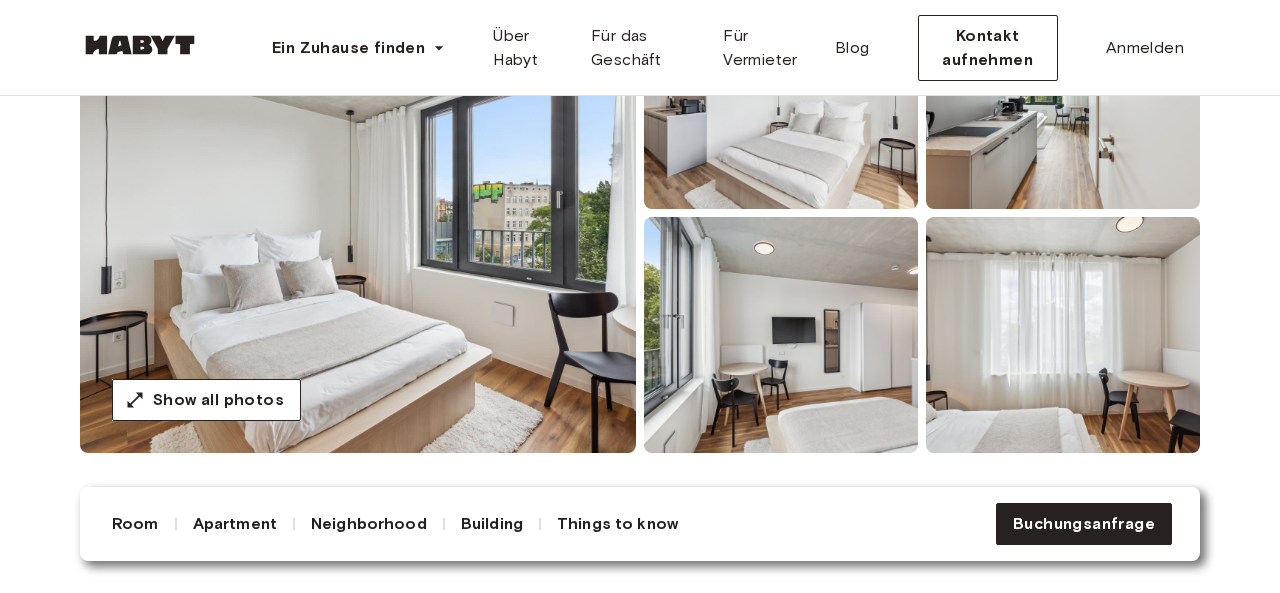 scroll, scrollTop: 637, scrollLeft: 0, axis: vertical 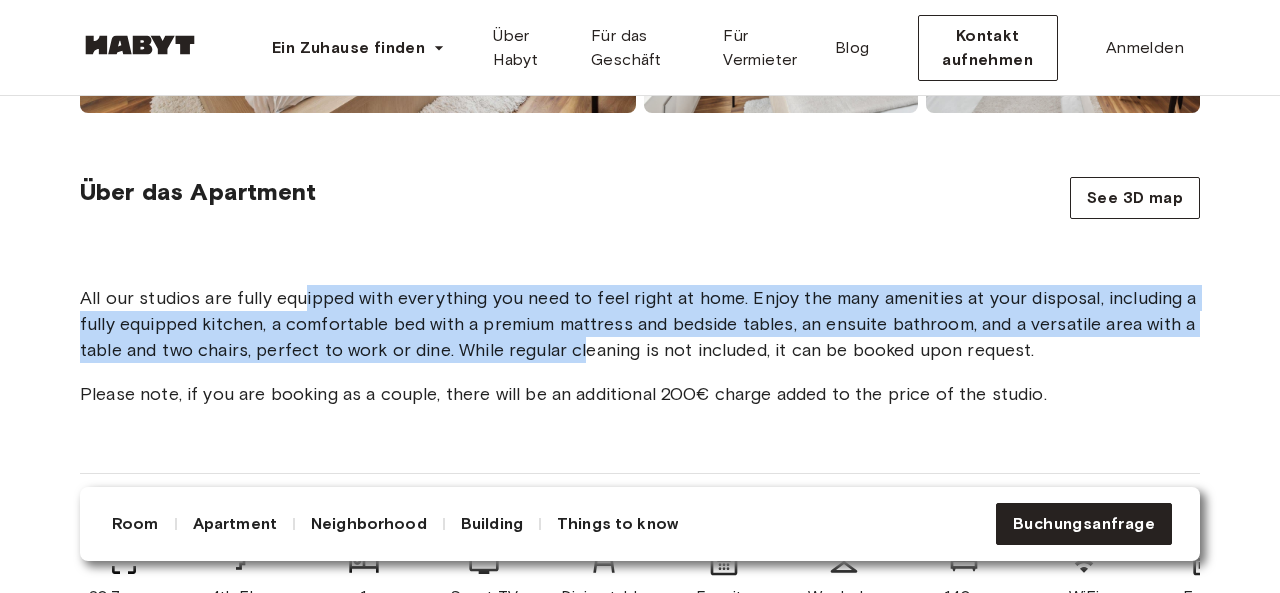 drag, startPoint x: 302, startPoint y: 303, endPoint x: 593, endPoint y: 352, distance: 295.0966 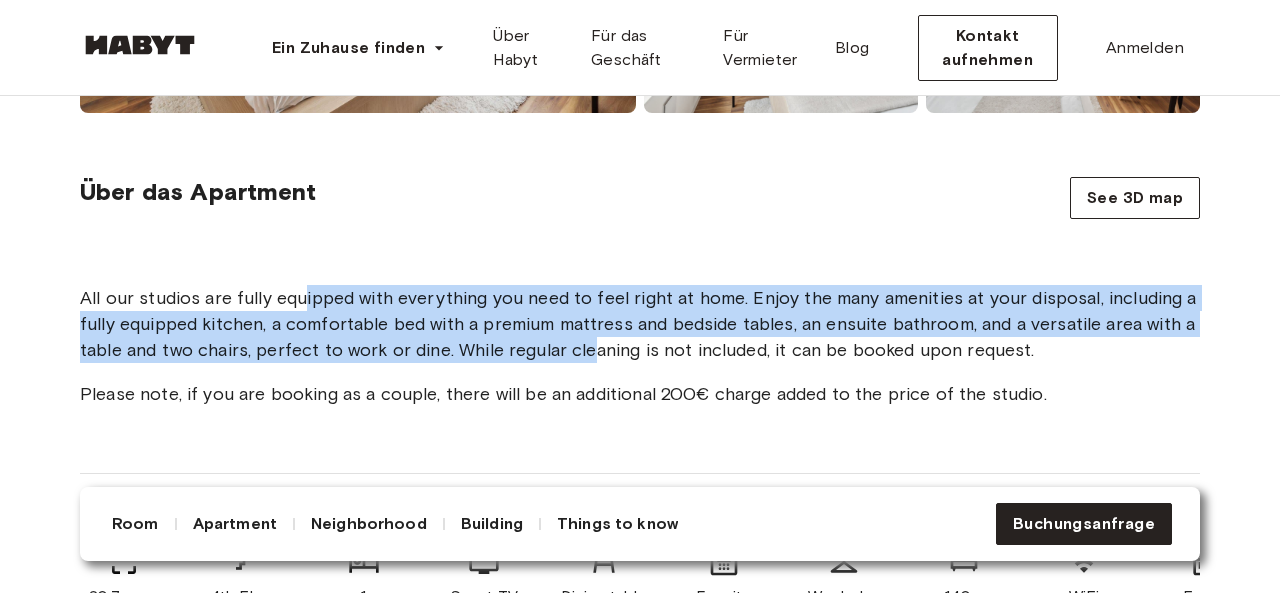 click on "All our studios are fully equipped with everything you need to feel right at home. Enjoy the many amenities at your disposal, including a fully equipped kitchen, a comfortable bed with a premium mattress and bedside tables, an ensuite bathroom, and a versatile area with a table and two chairs, perfect to work or dine. While regular cleaning is not included, it can be booked upon request." at bounding box center [640, 324] 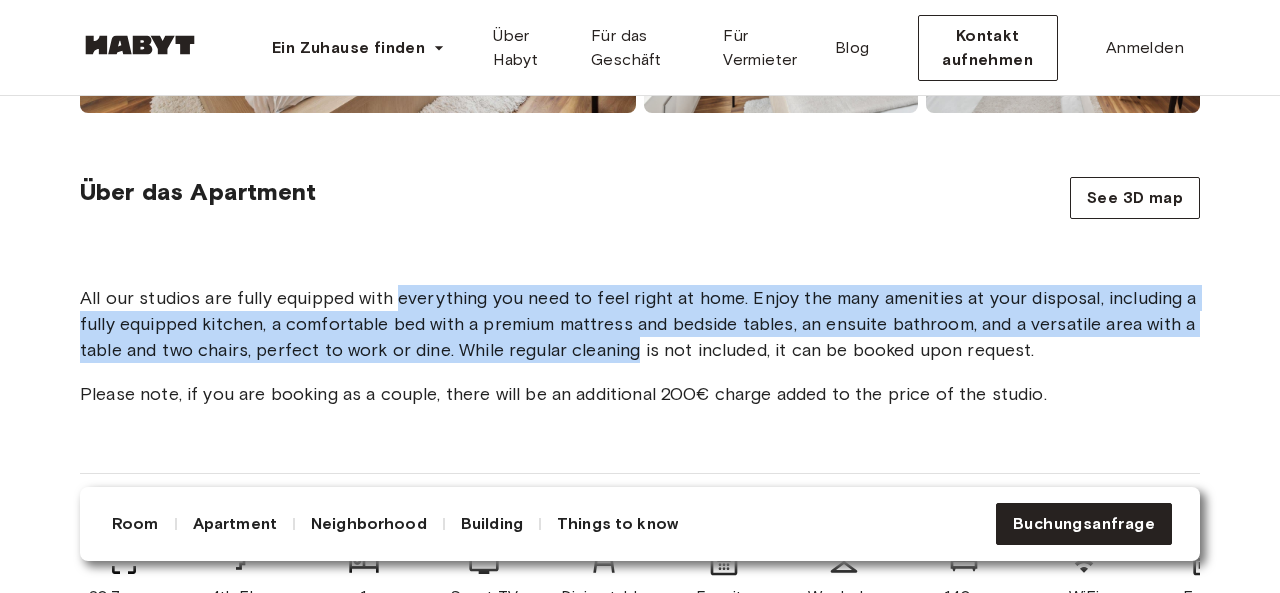 drag, startPoint x: 593, startPoint y: 352, endPoint x: 448, endPoint y: 292, distance: 156.92355 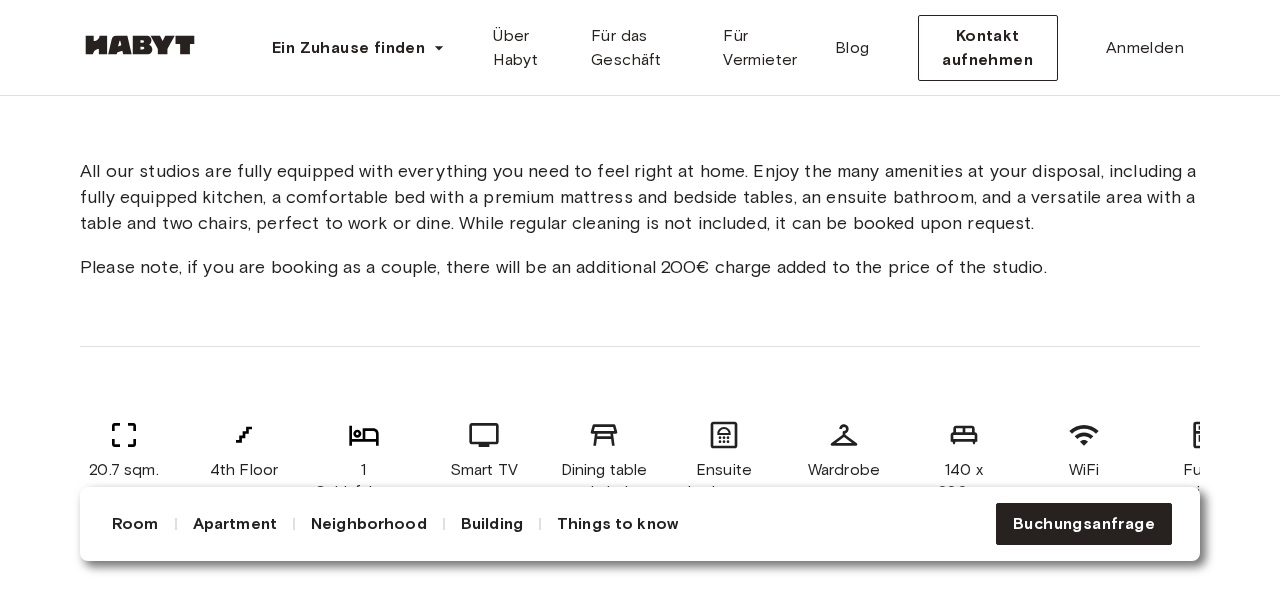scroll, scrollTop: 769, scrollLeft: 0, axis: vertical 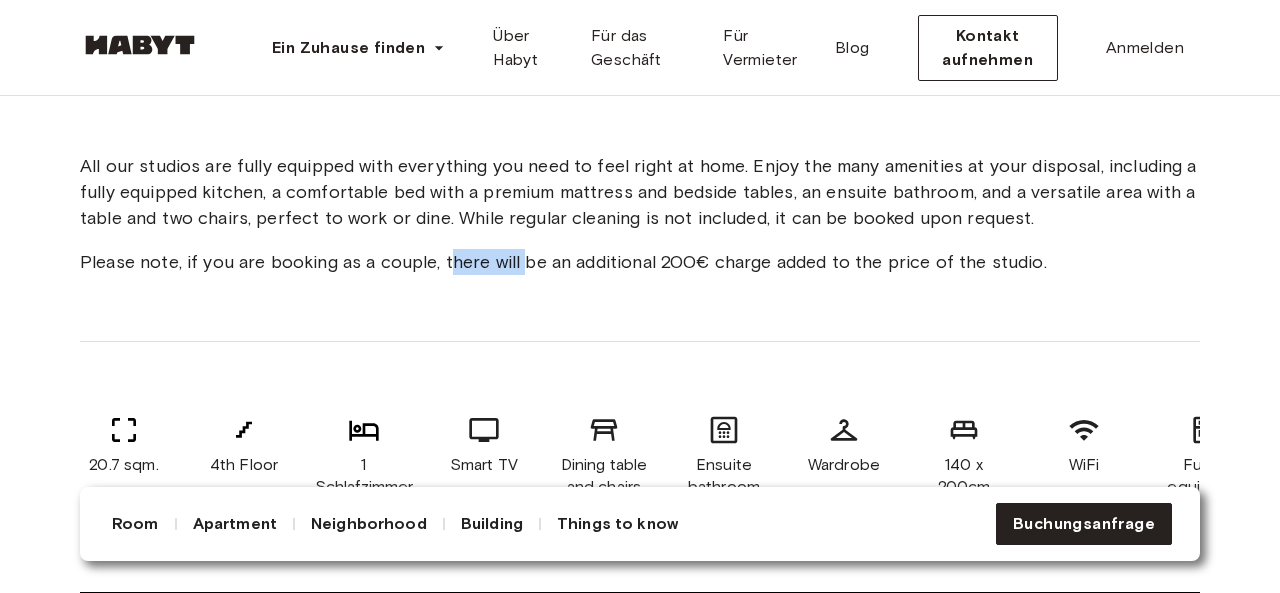 drag, startPoint x: 448, startPoint y: 292, endPoint x: 667, endPoint y: 257, distance: 221.77917 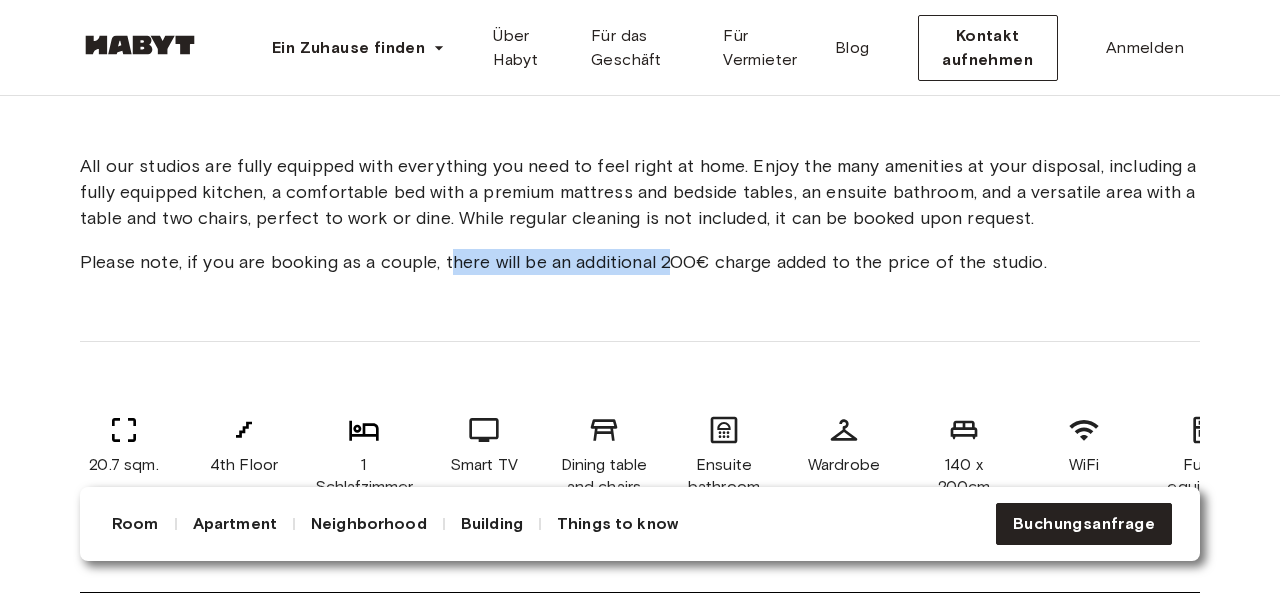 click on "Please note, if you are booking as a couple, there will be an additional 200€ charge added to the price of the studio." at bounding box center (640, 262) 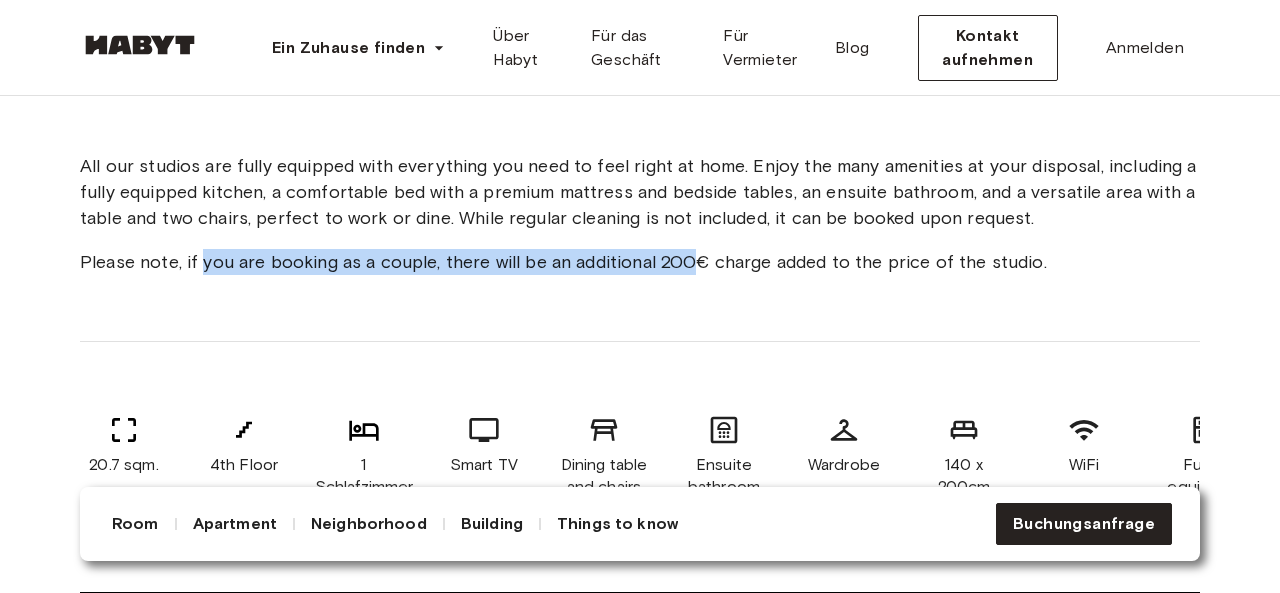 drag, startPoint x: 667, startPoint y: 257, endPoint x: 217, endPoint y: 258, distance: 450.0011 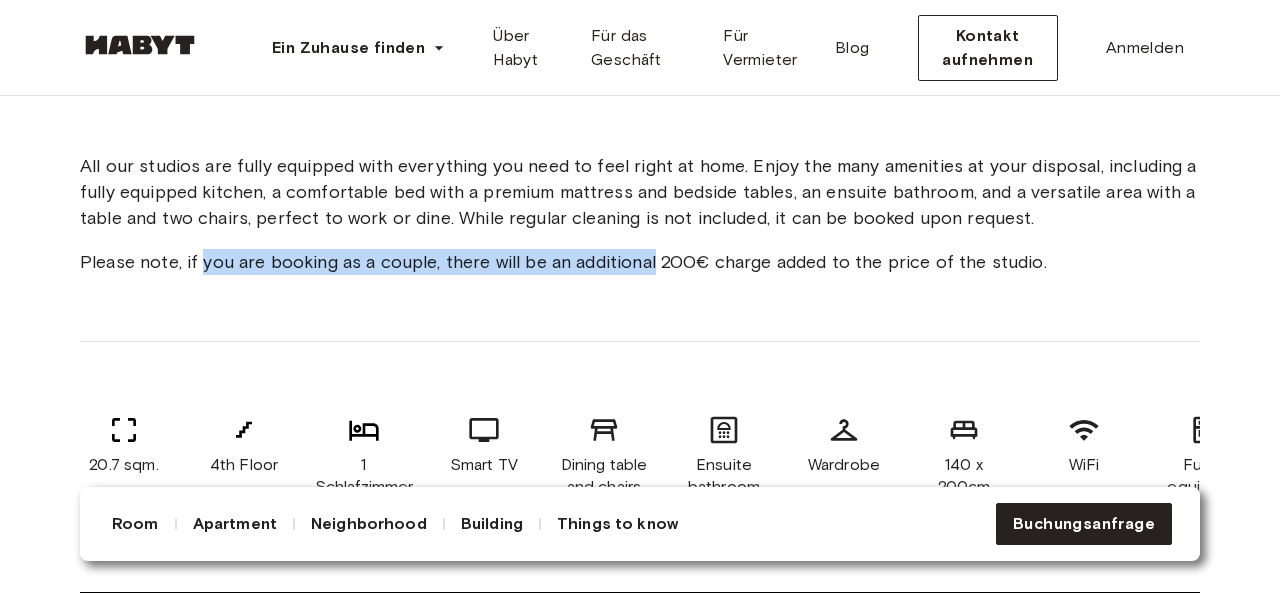 drag, startPoint x: 217, startPoint y: 258, endPoint x: 596, endPoint y: 276, distance: 379.4272 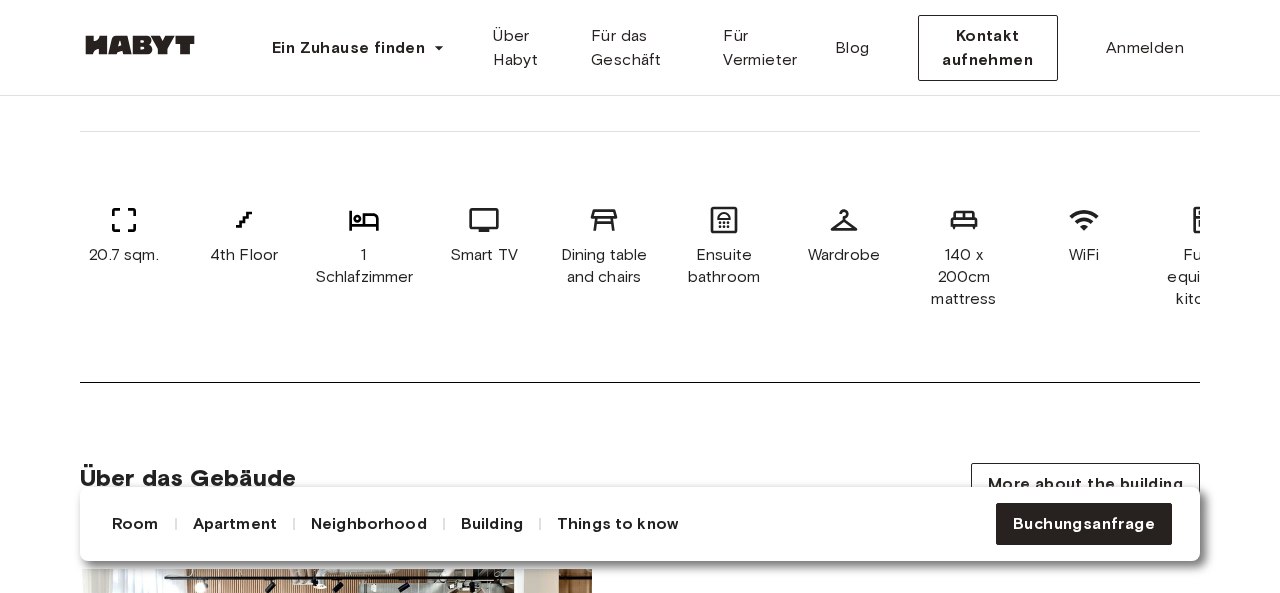 scroll, scrollTop: 983, scrollLeft: 0, axis: vertical 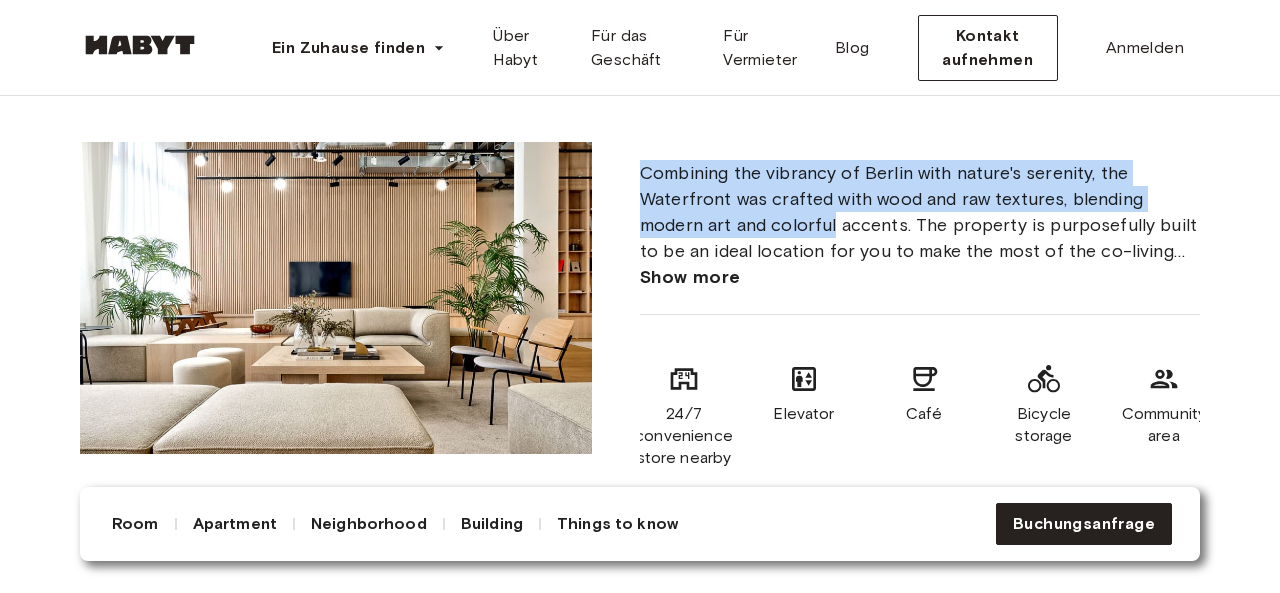 drag, startPoint x: 836, startPoint y: 235, endPoint x: 642, endPoint y: 157, distance: 209.09328 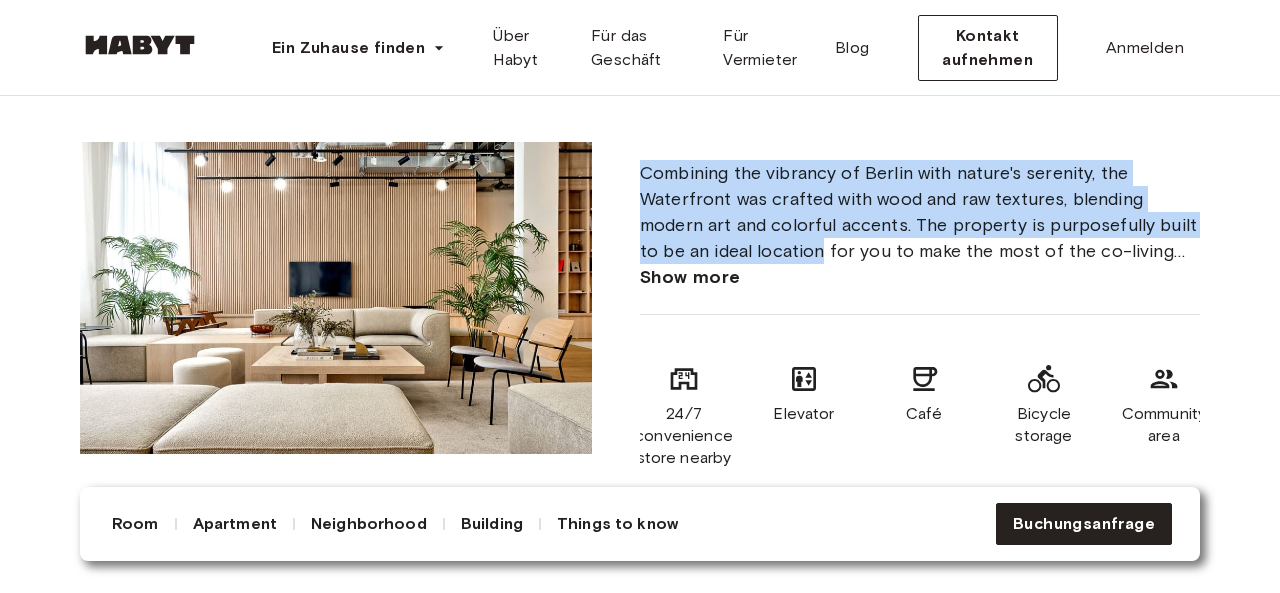 drag, startPoint x: 642, startPoint y: 157, endPoint x: 765, endPoint y: 245, distance: 151.23822 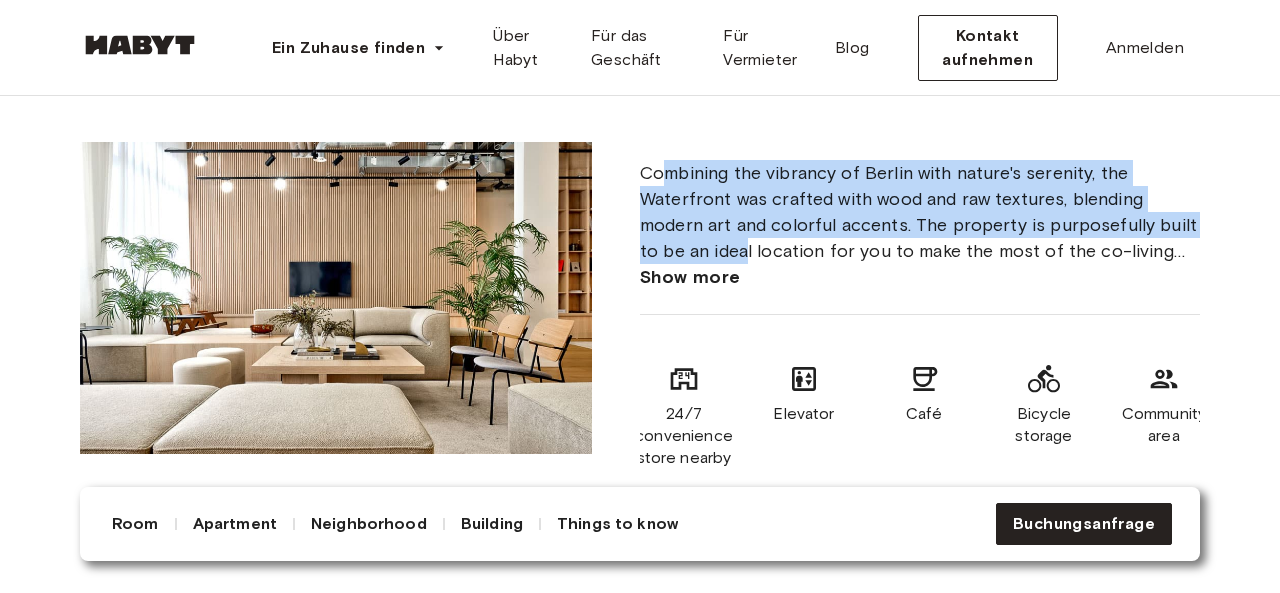 drag, startPoint x: 664, startPoint y: 173, endPoint x: 745, endPoint y: 239, distance: 104.48445 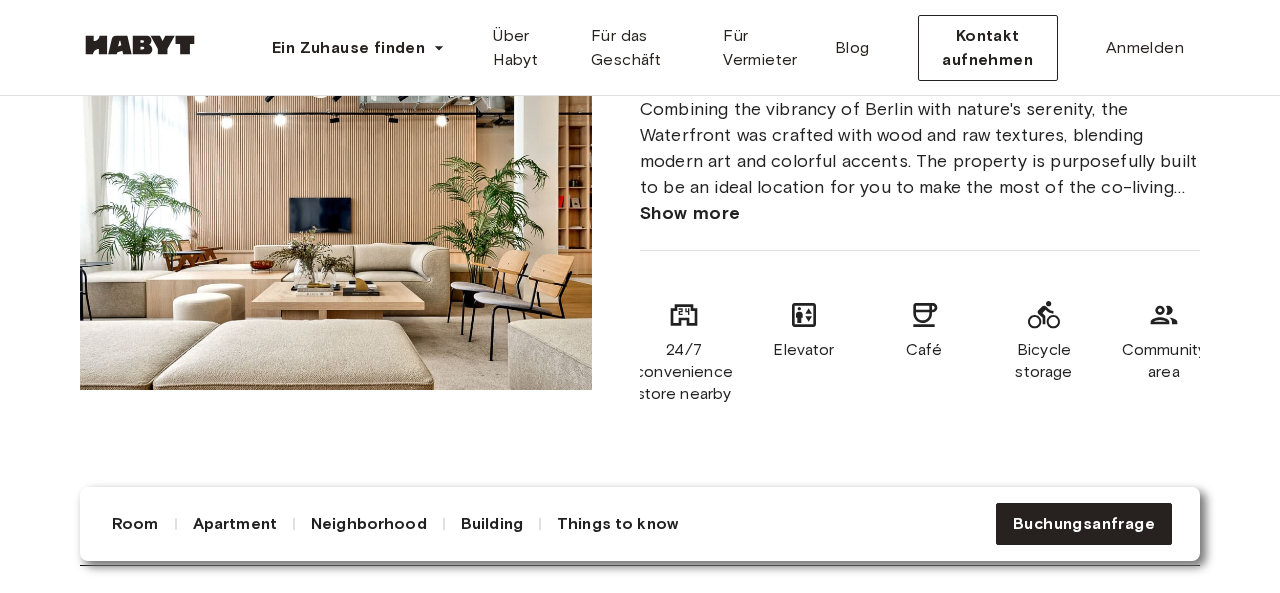 scroll, scrollTop: 1472, scrollLeft: 0, axis: vertical 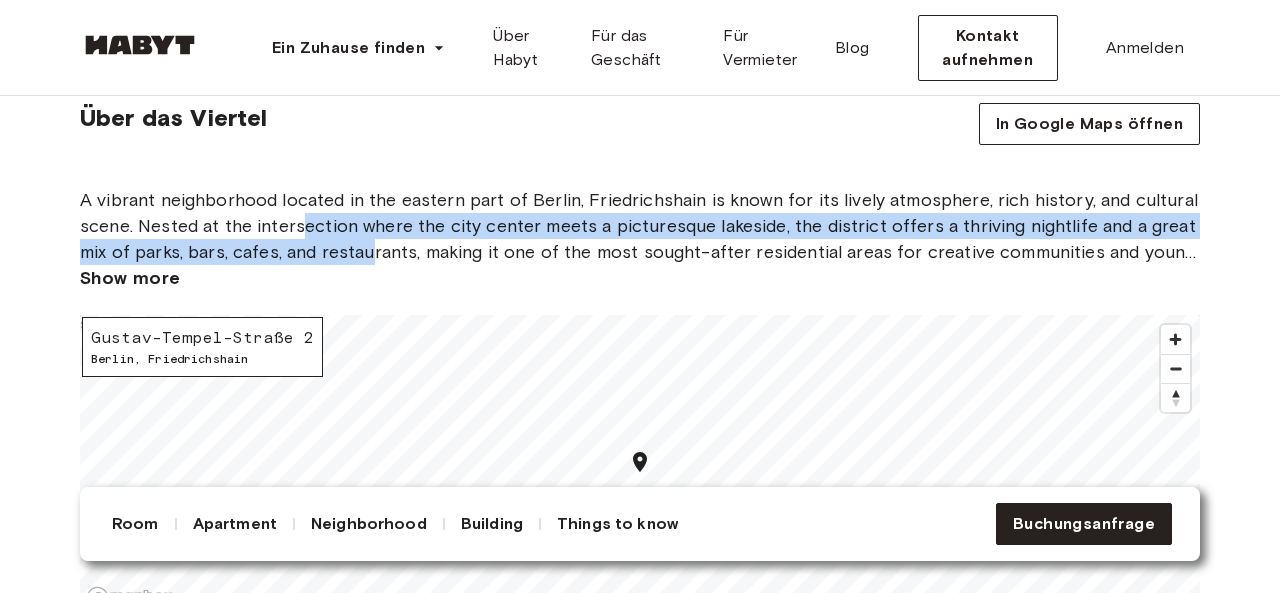 drag, startPoint x: 300, startPoint y: 213, endPoint x: 365, endPoint y: 239, distance: 70.00714 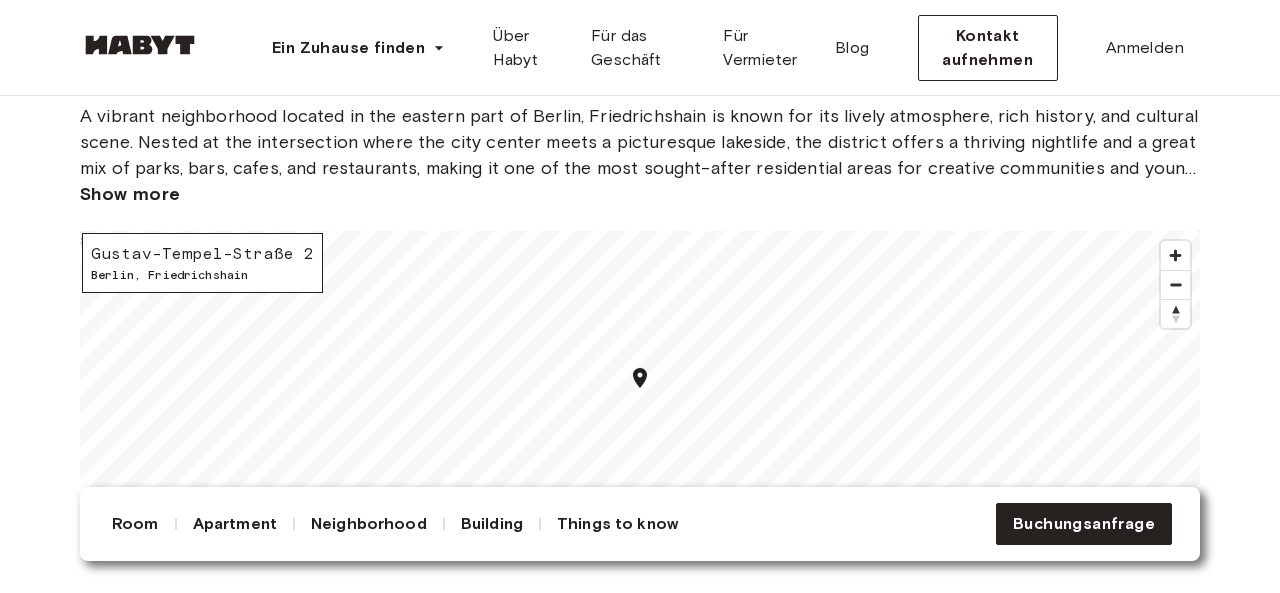 scroll, scrollTop: 2098, scrollLeft: 0, axis: vertical 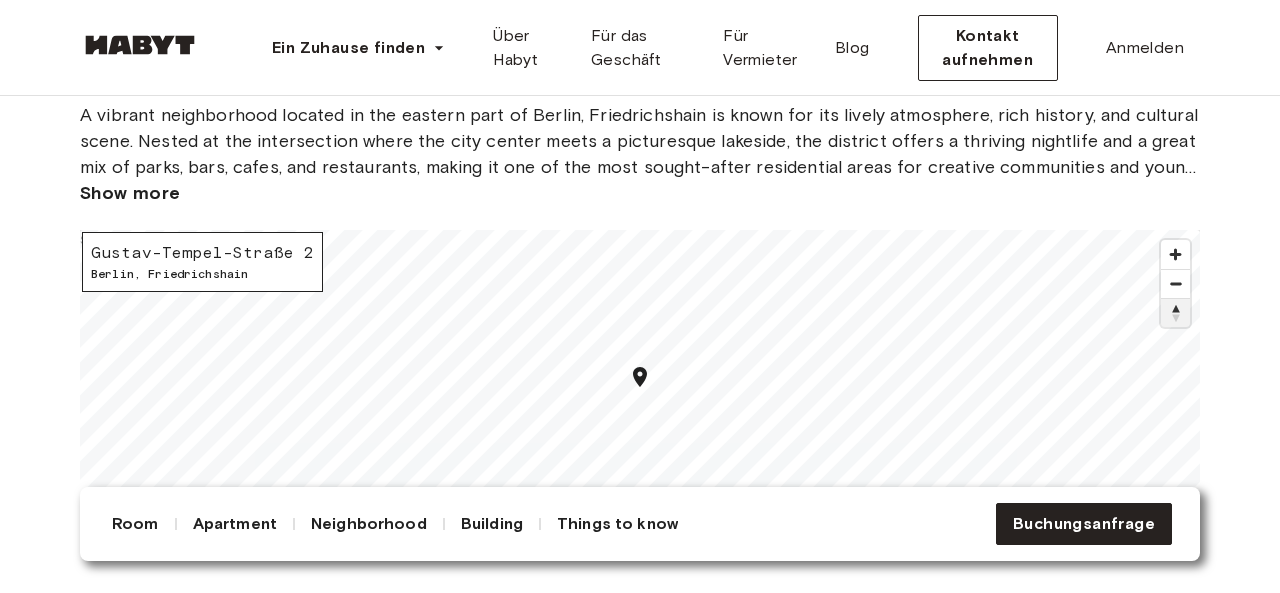 click at bounding box center (1175, 313) 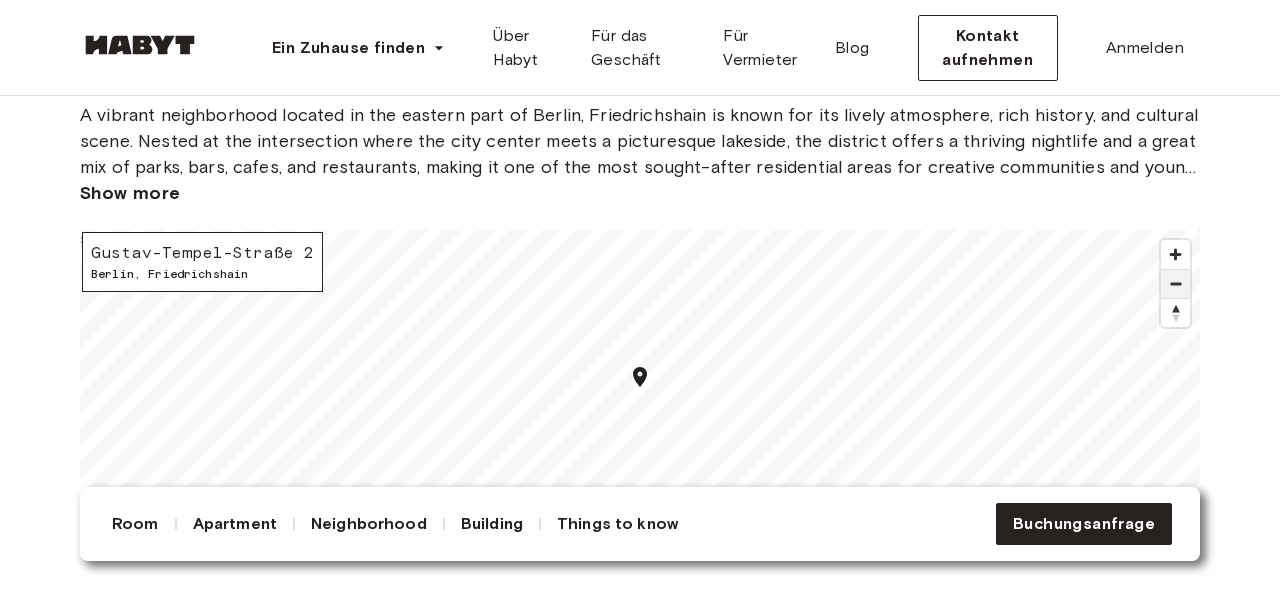 click at bounding box center [1175, 284] 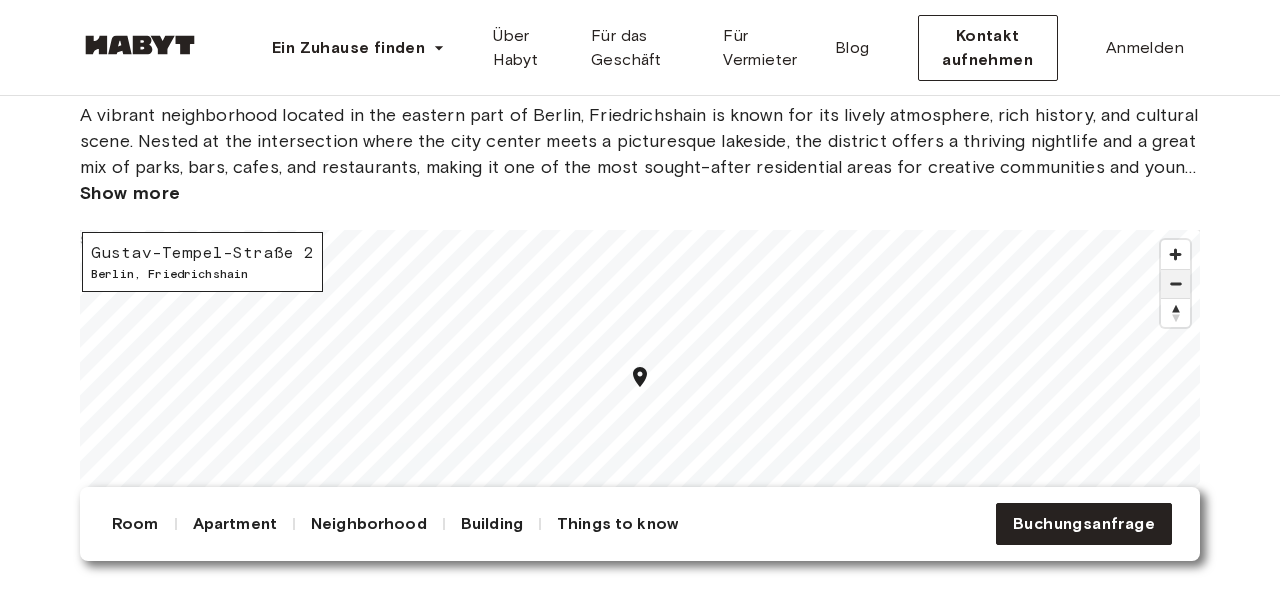 click at bounding box center (1175, 284) 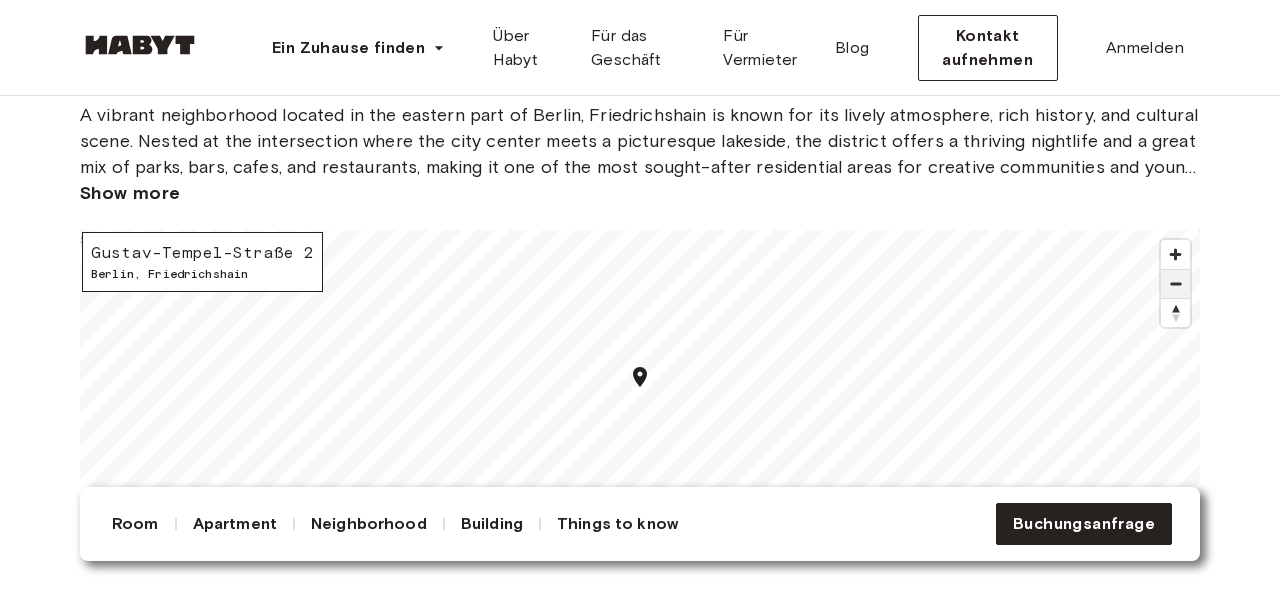 click at bounding box center (1175, 284) 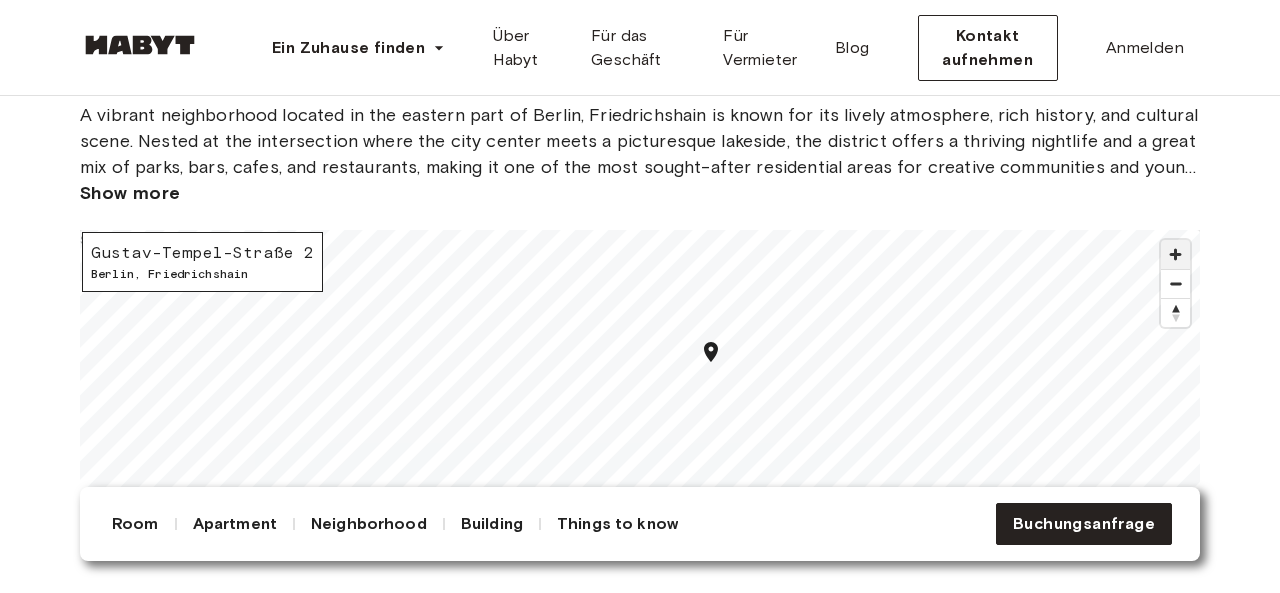 click at bounding box center [1175, 254] 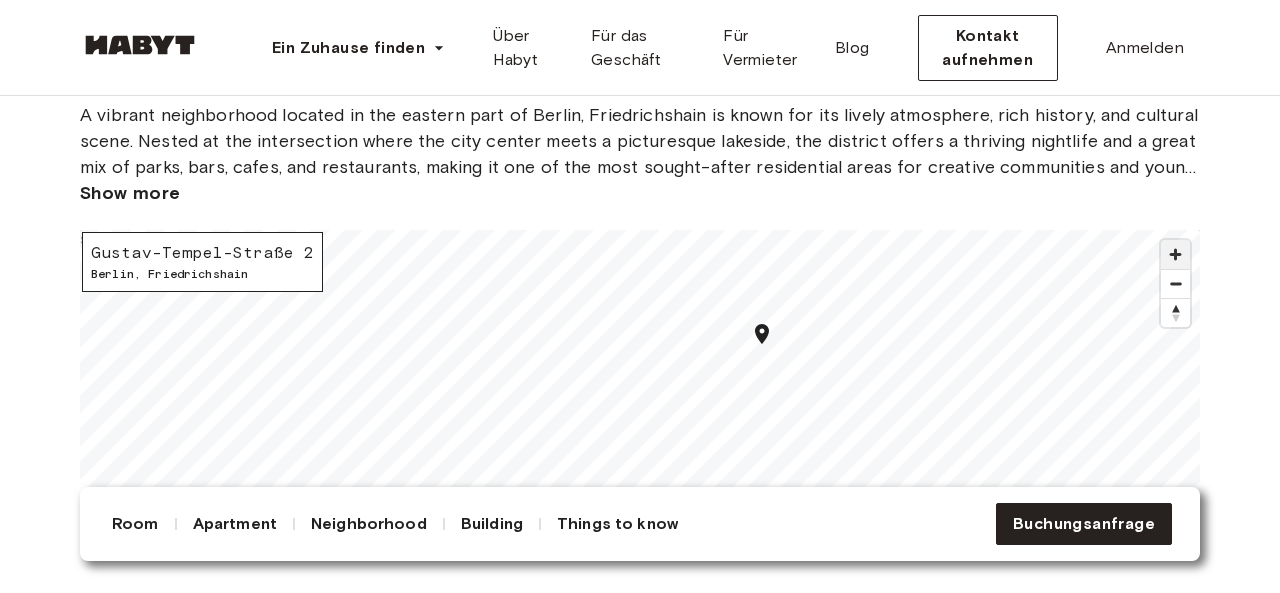 click at bounding box center [1175, 254] 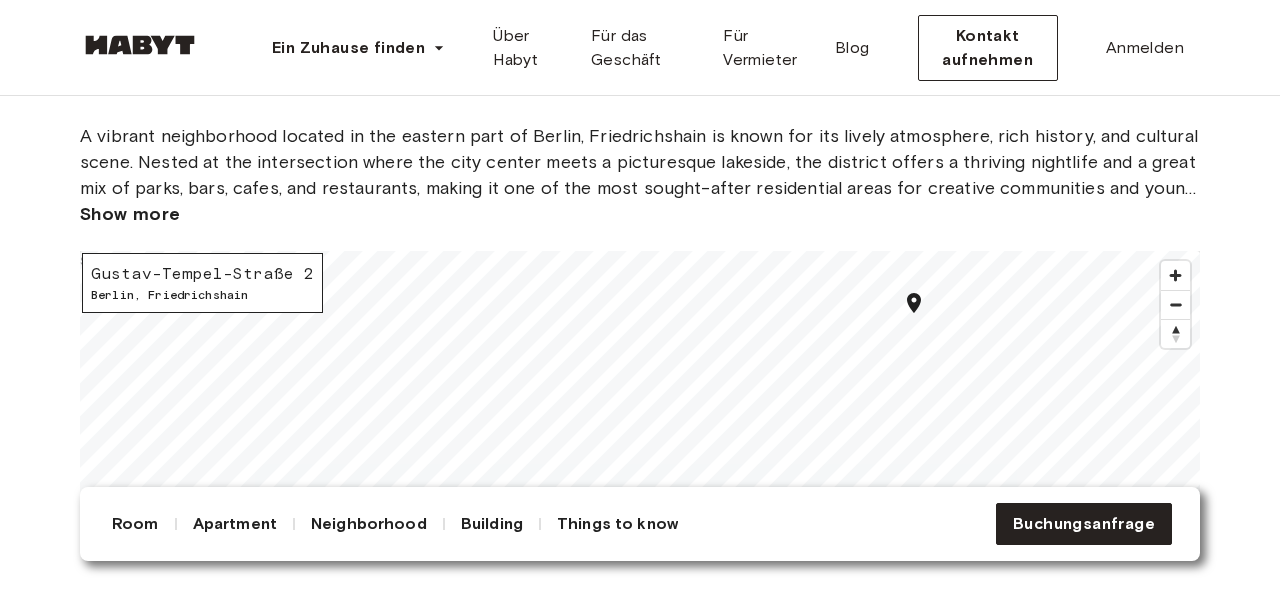 scroll, scrollTop: 2085, scrollLeft: 0, axis: vertical 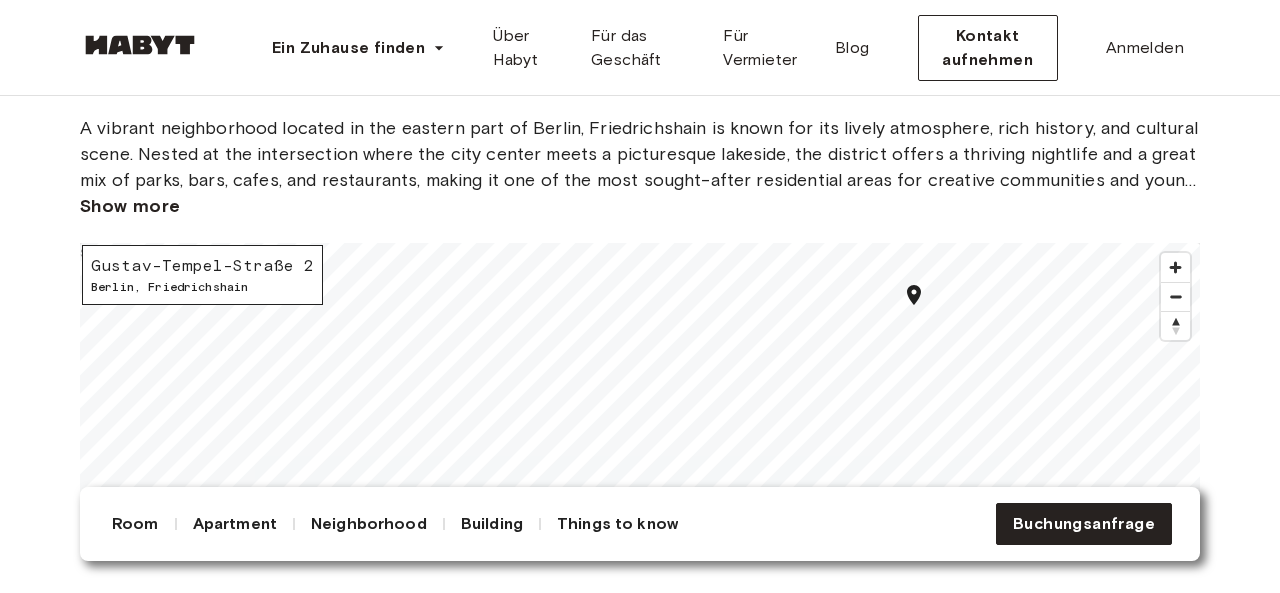 click on "Show more" at bounding box center (130, 206) 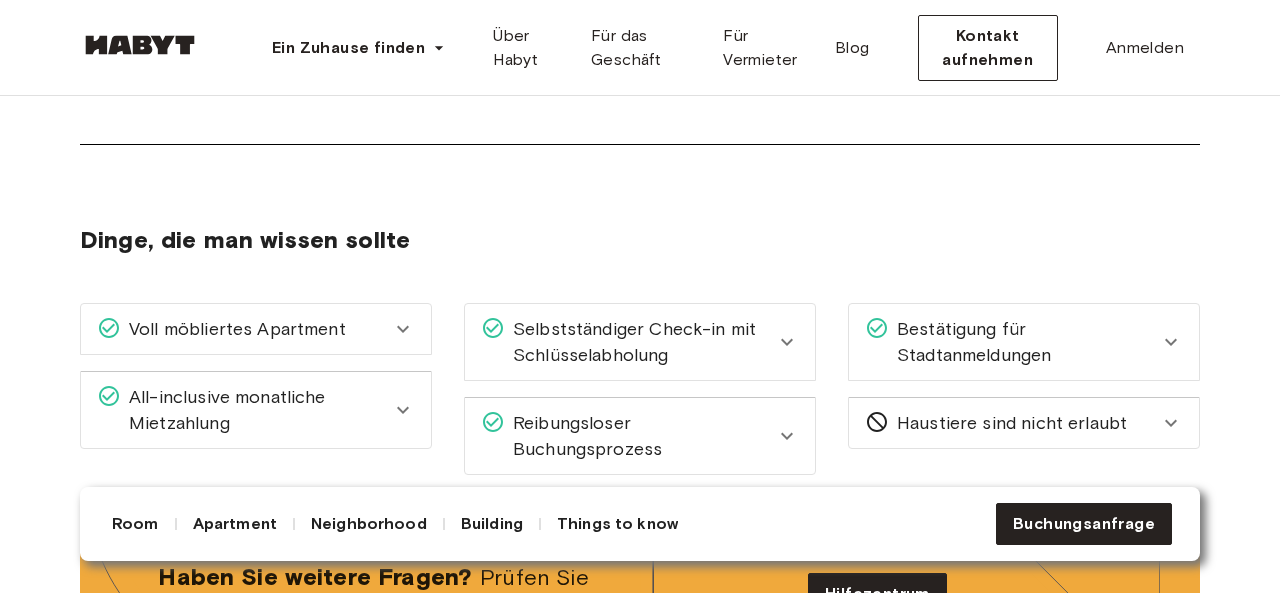 scroll, scrollTop: 2726, scrollLeft: 0, axis: vertical 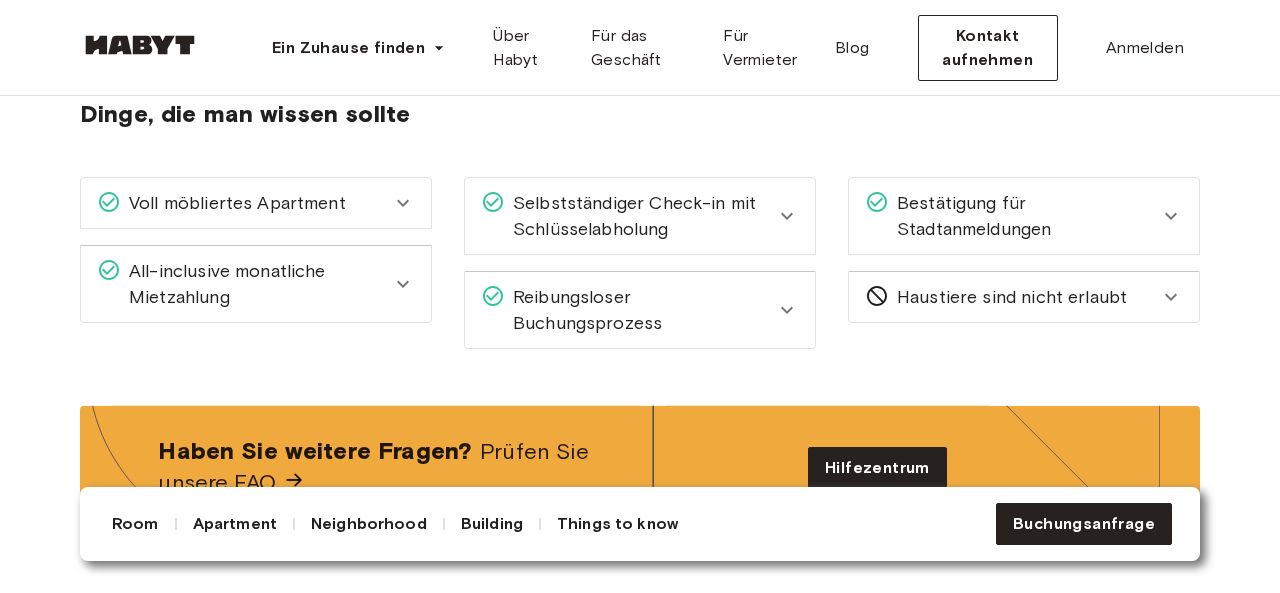 click on "All-inclusive monatliche Mietzahlung" at bounding box center [256, 284] 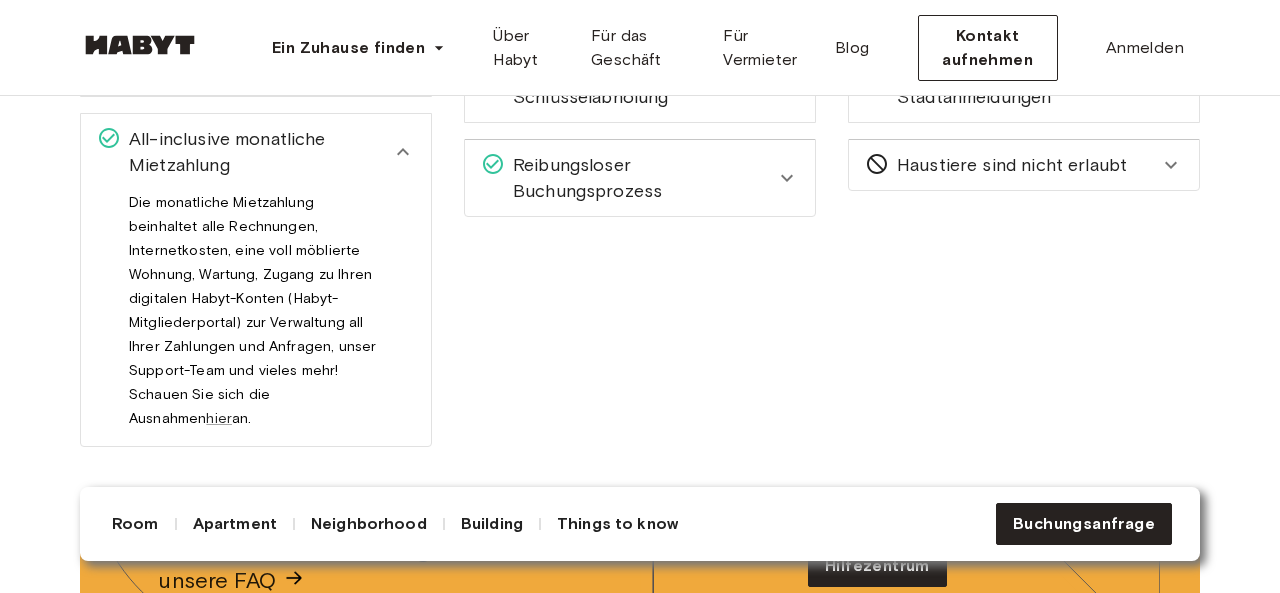 scroll, scrollTop: 2862, scrollLeft: 0, axis: vertical 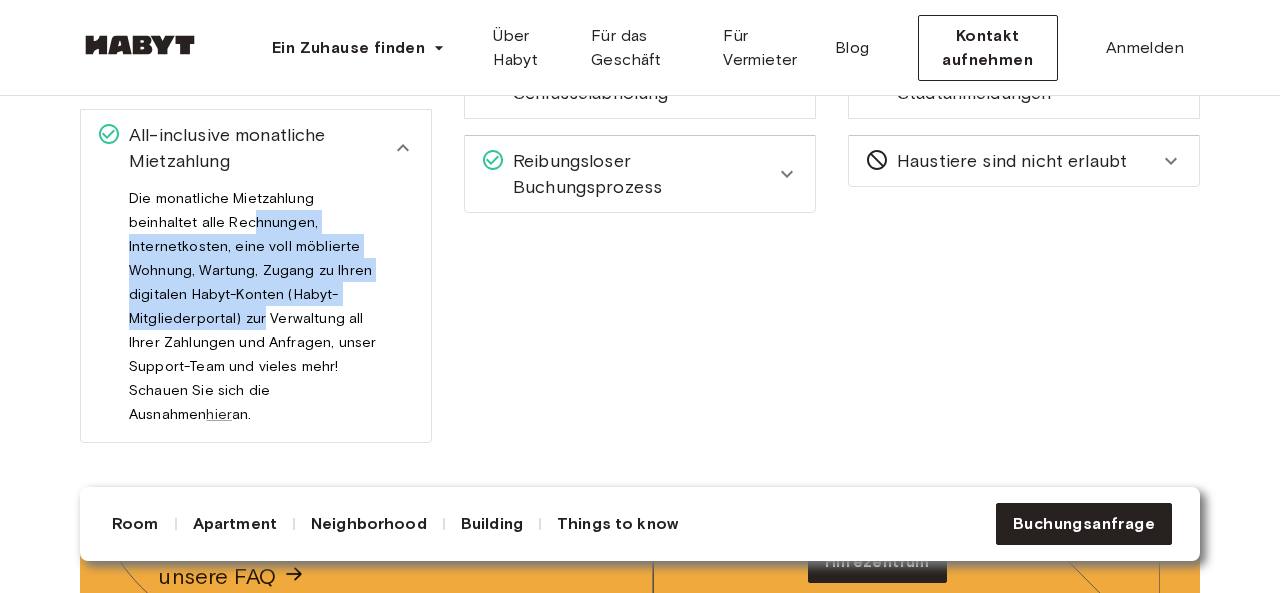 drag, startPoint x: 180, startPoint y: 211, endPoint x: 394, endPoint y: 283, distance: 225.7875 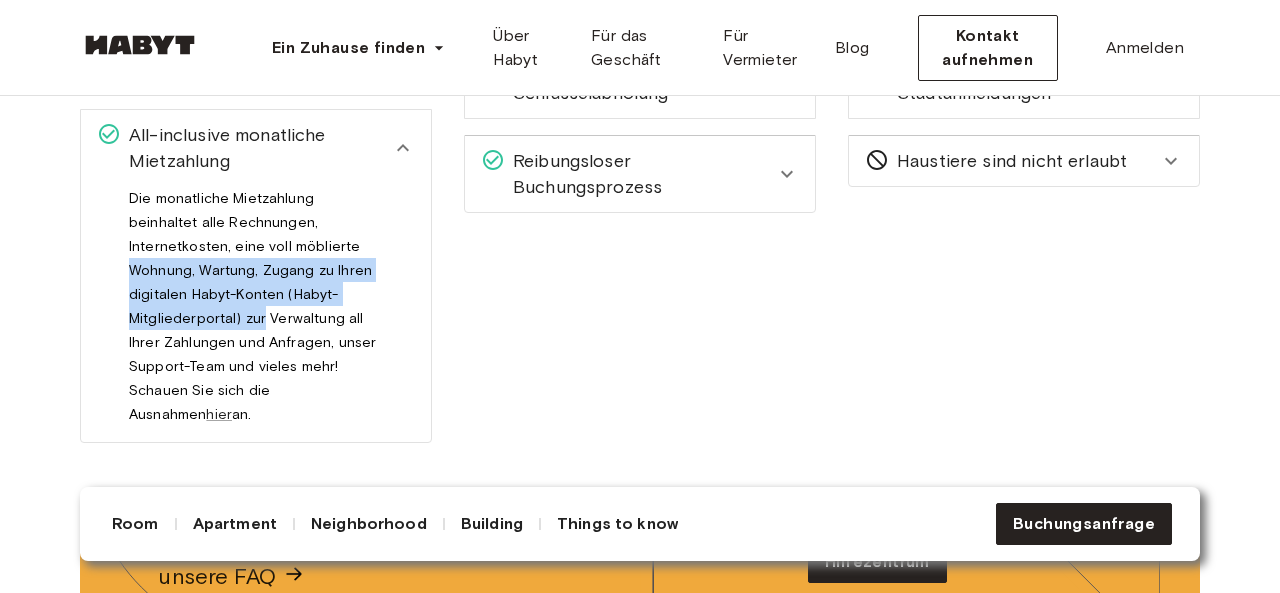 drag, startPoint x: 394, startPoint y: 283, endPoint x: 265, endPoint y: 233, distance: 138.351 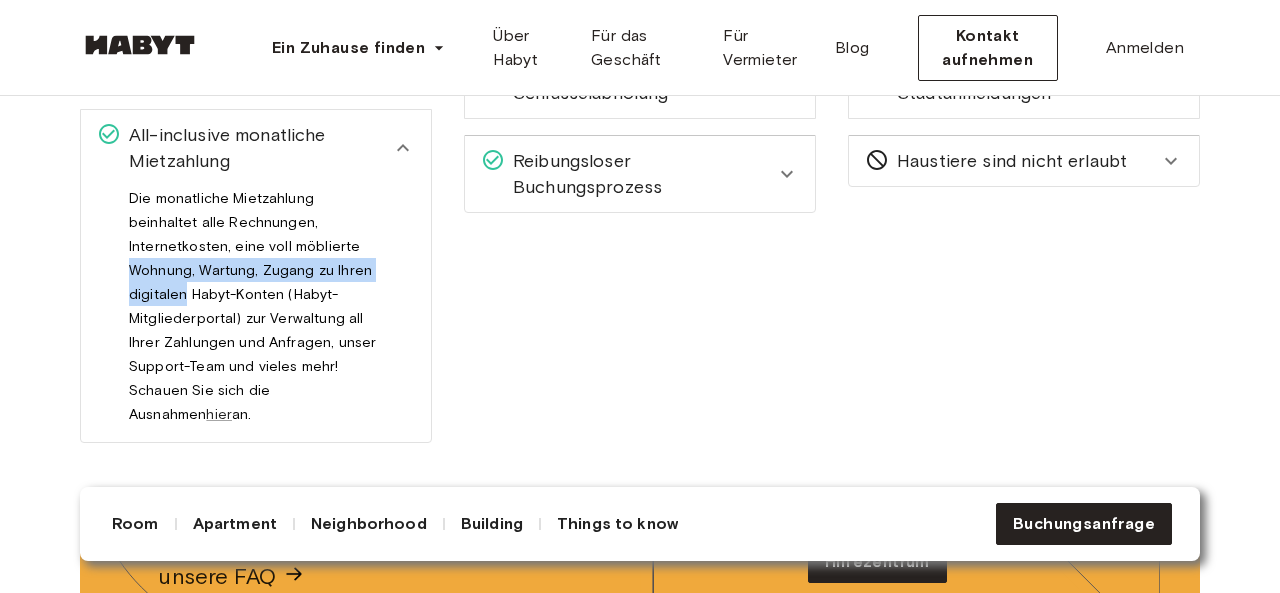 drag, startPoint x: 265, startPoint y: 233, endPoint x: 286, endPoint y: 268, distance: 40.81666 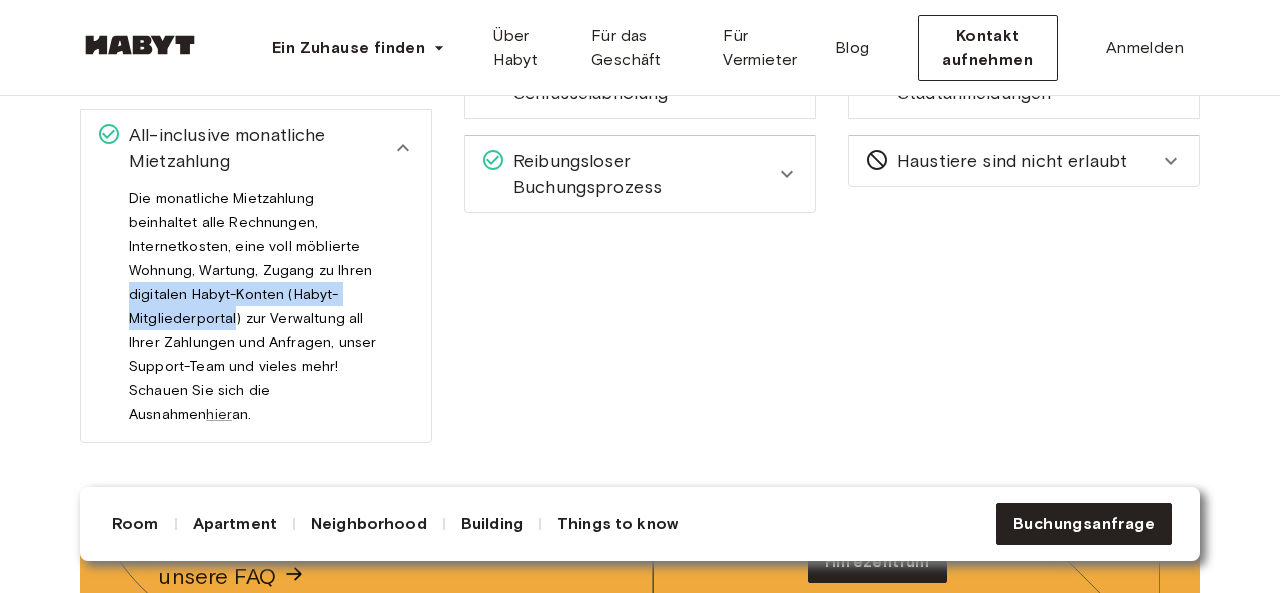 drag, startPoint x: 286, startPoint y: 268, endPoint x: 251, endPoint y: 297, distance: 45.453274 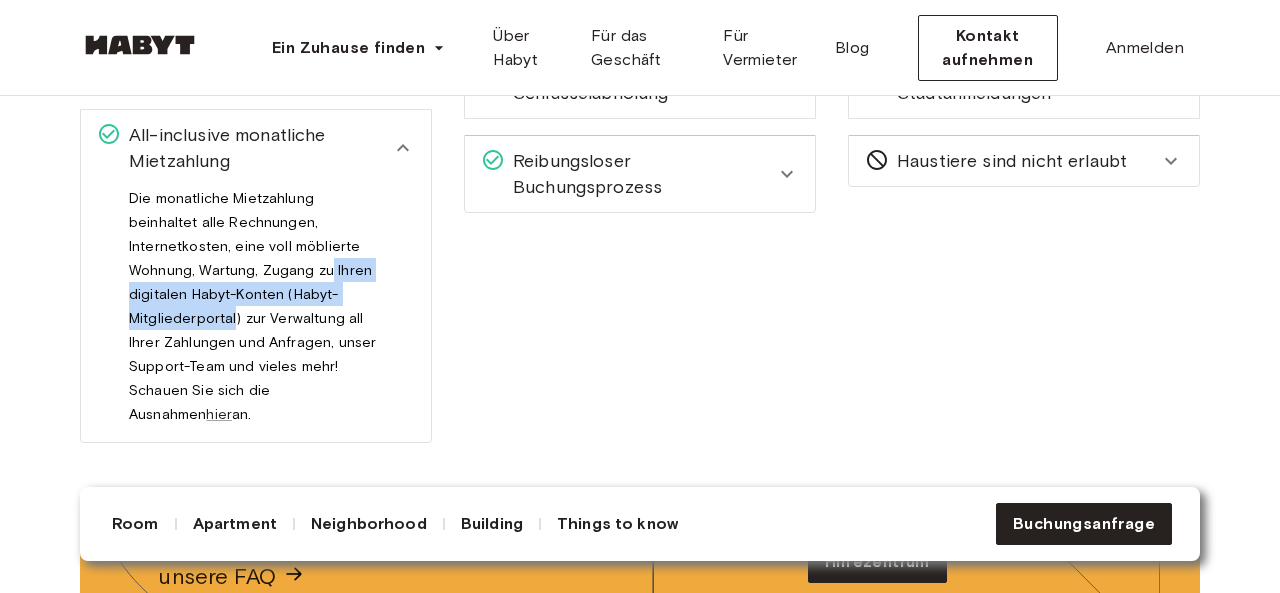drag, startPoint x: 251, startPoint y: 297, endPoint x: 194, endPoint y: 261, distance: 67.41662 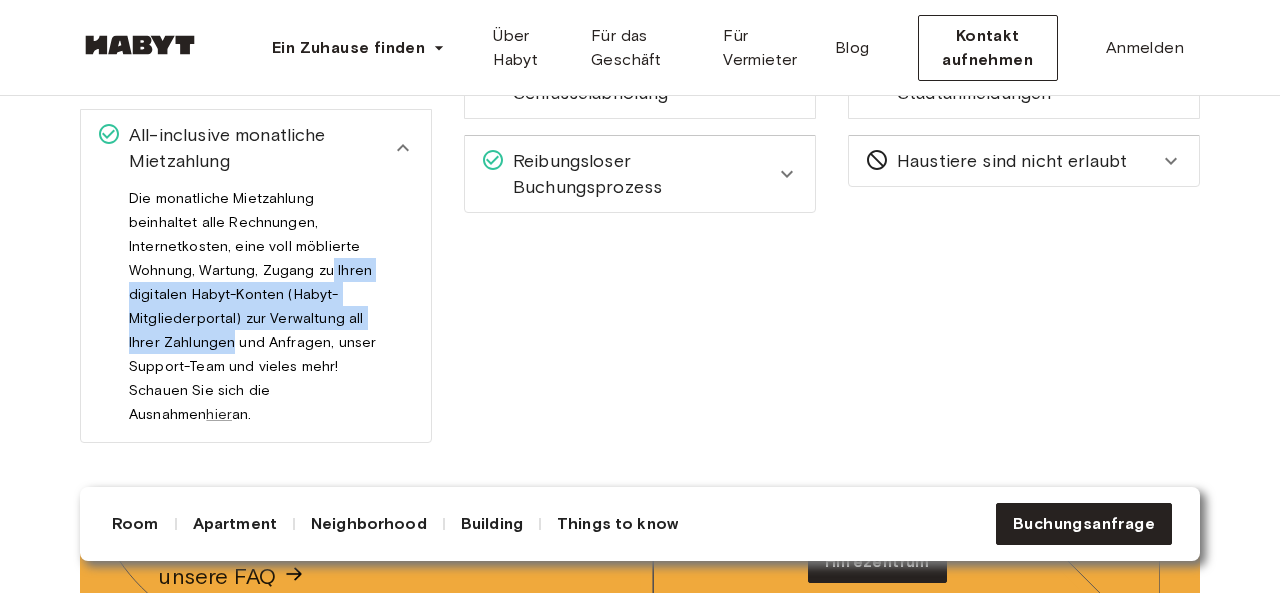 drag, startPoint x: 194, startPoint y: 261, endPoint x: 278, endPoint y: 312, distance: 98.270035 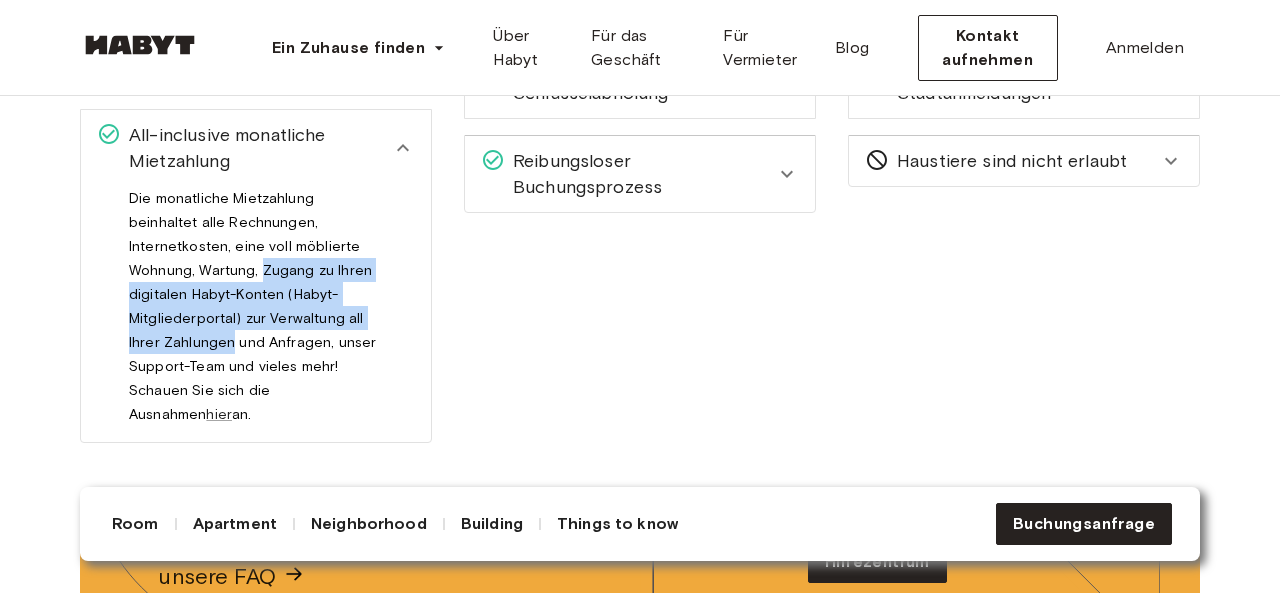 drag, startPoint x: 278, startPoint y: 312, endPoint x: 148, endPoint y: 265, distance: 138.2353 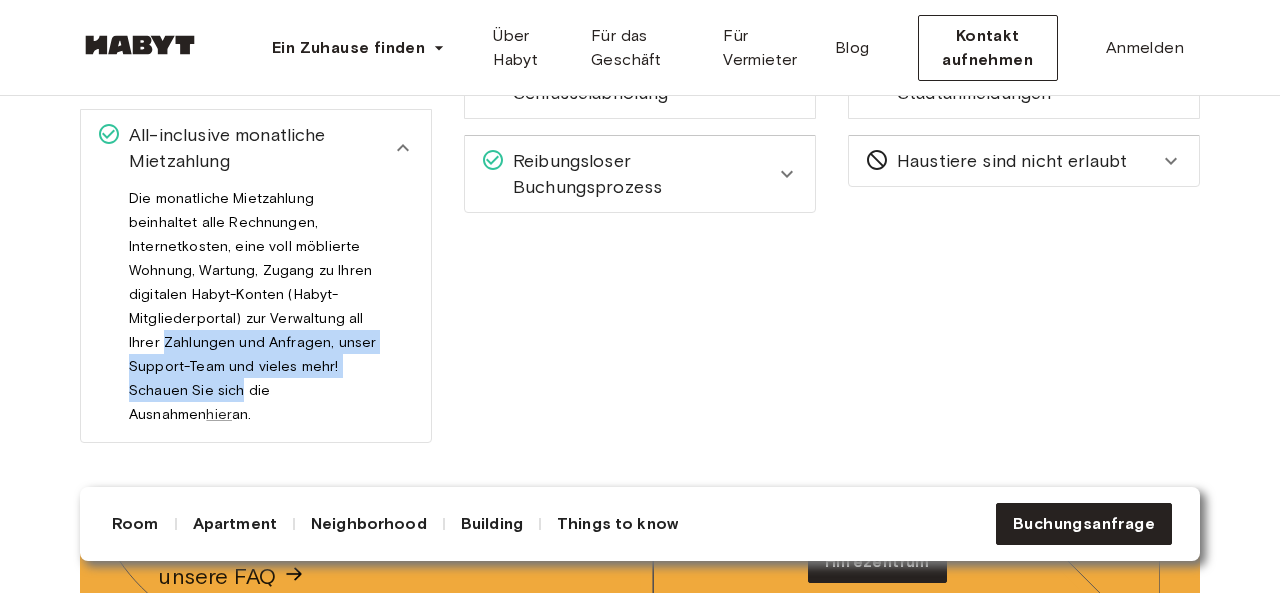 drag, startPoint x: 262, startPoint y: 325, endPoint x: 293, endPoint y: 365, distance: 50.606323 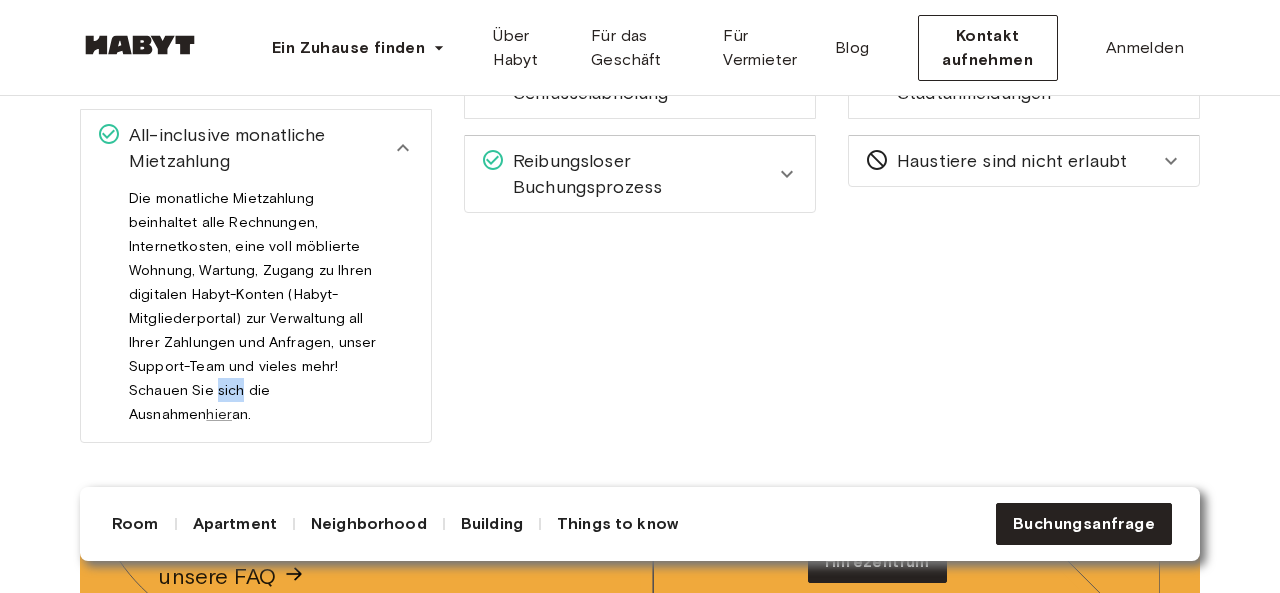click on "Die monatliche Mietzahlung beinhaltet alle Rechnungen, Internetkosten, eine voll möblierte Wohnung, Wartung, Zugang zu Ihren digitalen Habyt-Konten (Habyt-Mitgliederportal) zur Verwaltung all Ihrer Zahlungen und Anfragen, unser Support-Team und vieles mehr! Schauen Sie sich die Ausnahmen  hier  an." at bounding box center [252, 314] 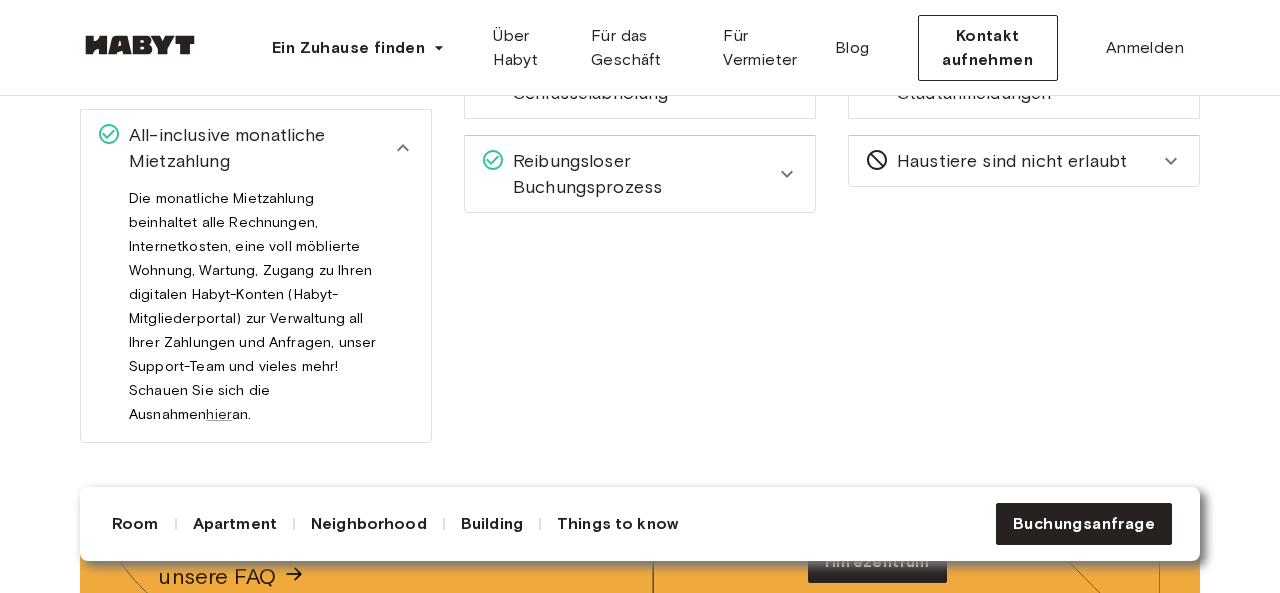 click on "Die monatliche Mietzahlung beinhaltet alle Rechnungen, Internetkosten, eine voll möblierte Wohnung, Wartung, Zugang zu Ihren digitalen Habyt-Konten (Habyt-Mitgliederportal) zur Verwaltung all Ihrer Zahlungen und Anfragen, unser Support-Team und vieles mehr! Schauen Sie sich die Ausnahmen  hier  an." at bounding box center (252, 314) 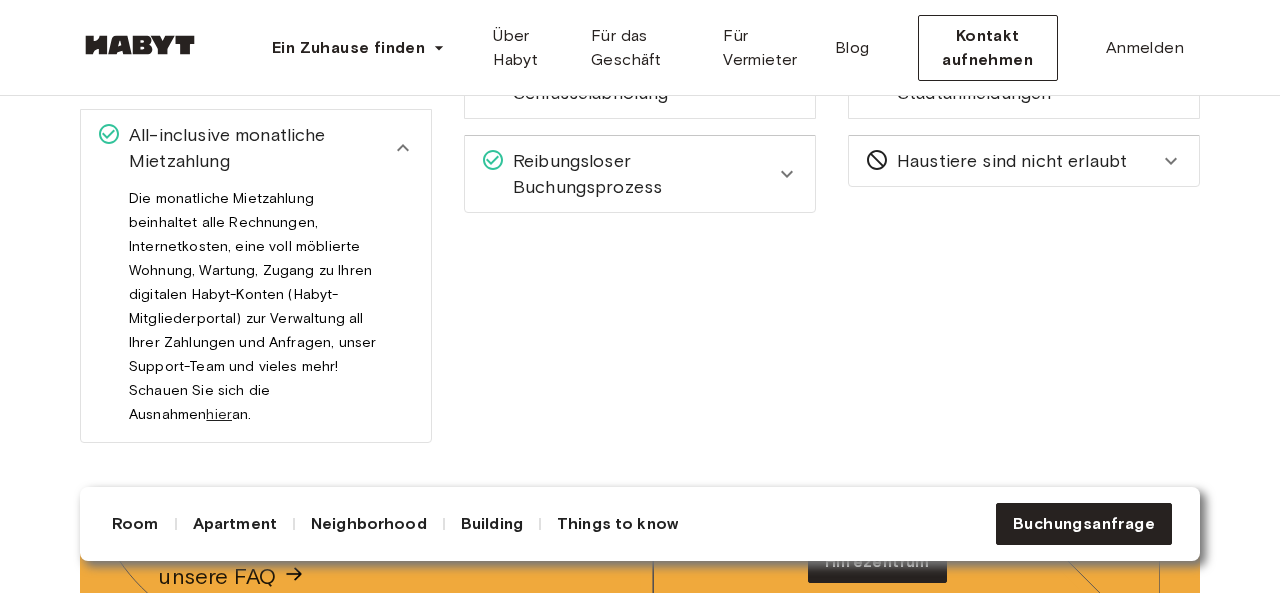 click on "hier" at bounding box center [219, 414] 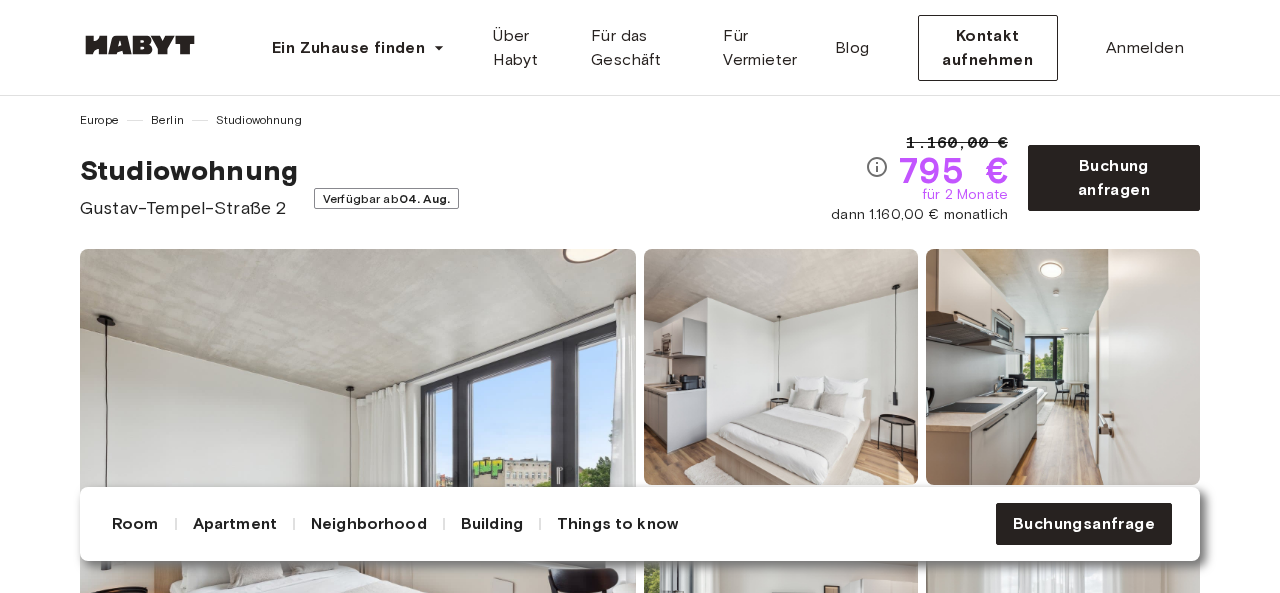 scroll, scrollTop: 0, scrollLeft: 0, axis: both 